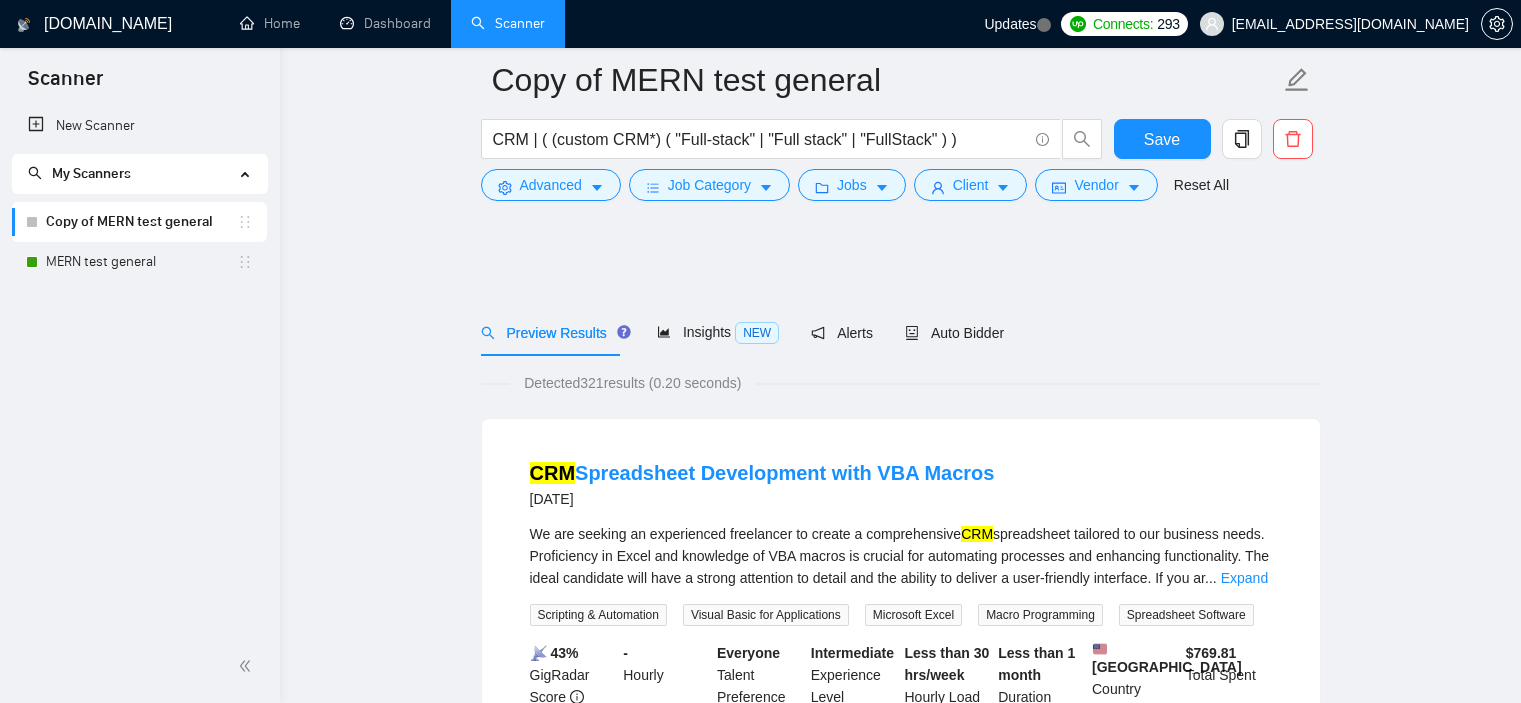 scroll, scrollTop: 112, scrollLeft: 0, axis: vertical 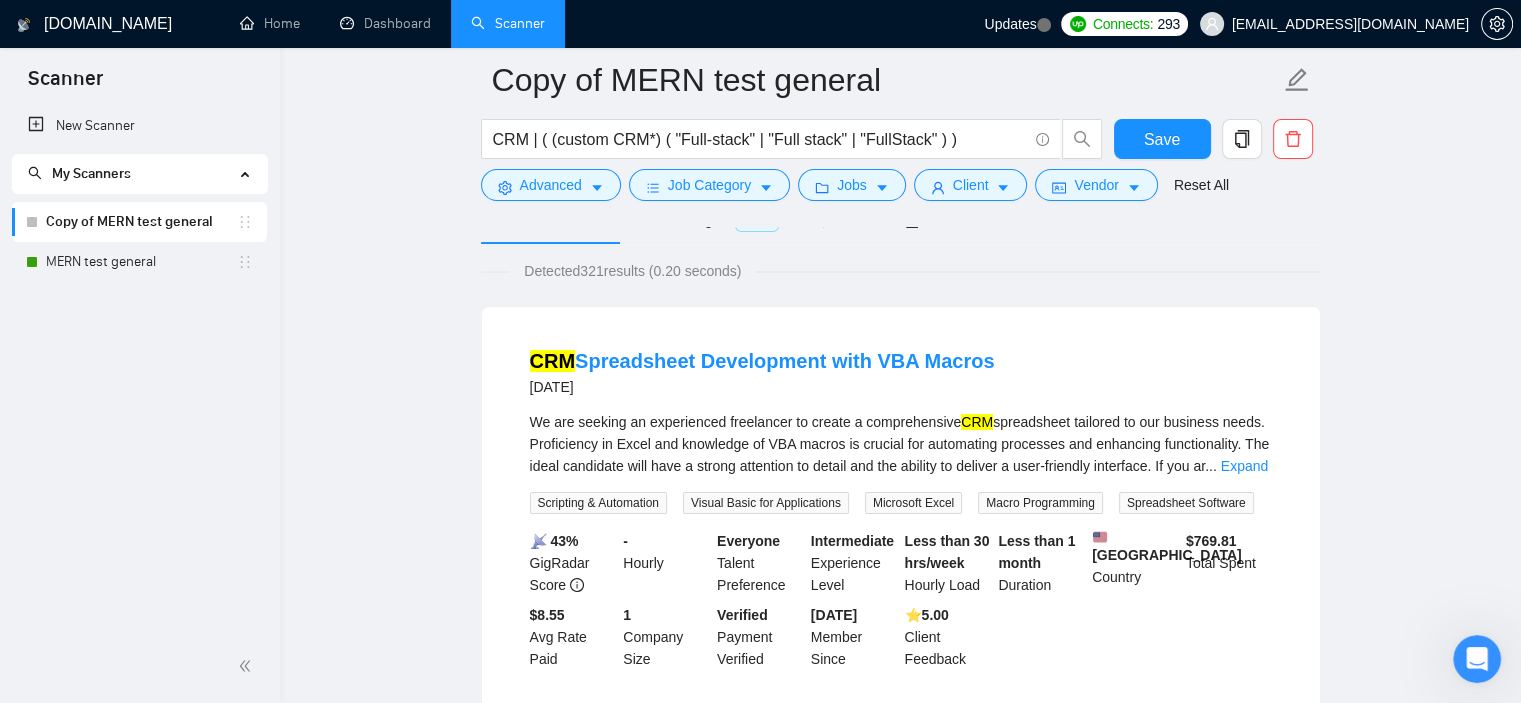 click on "MERN test general" at bounding box center [141, 262] 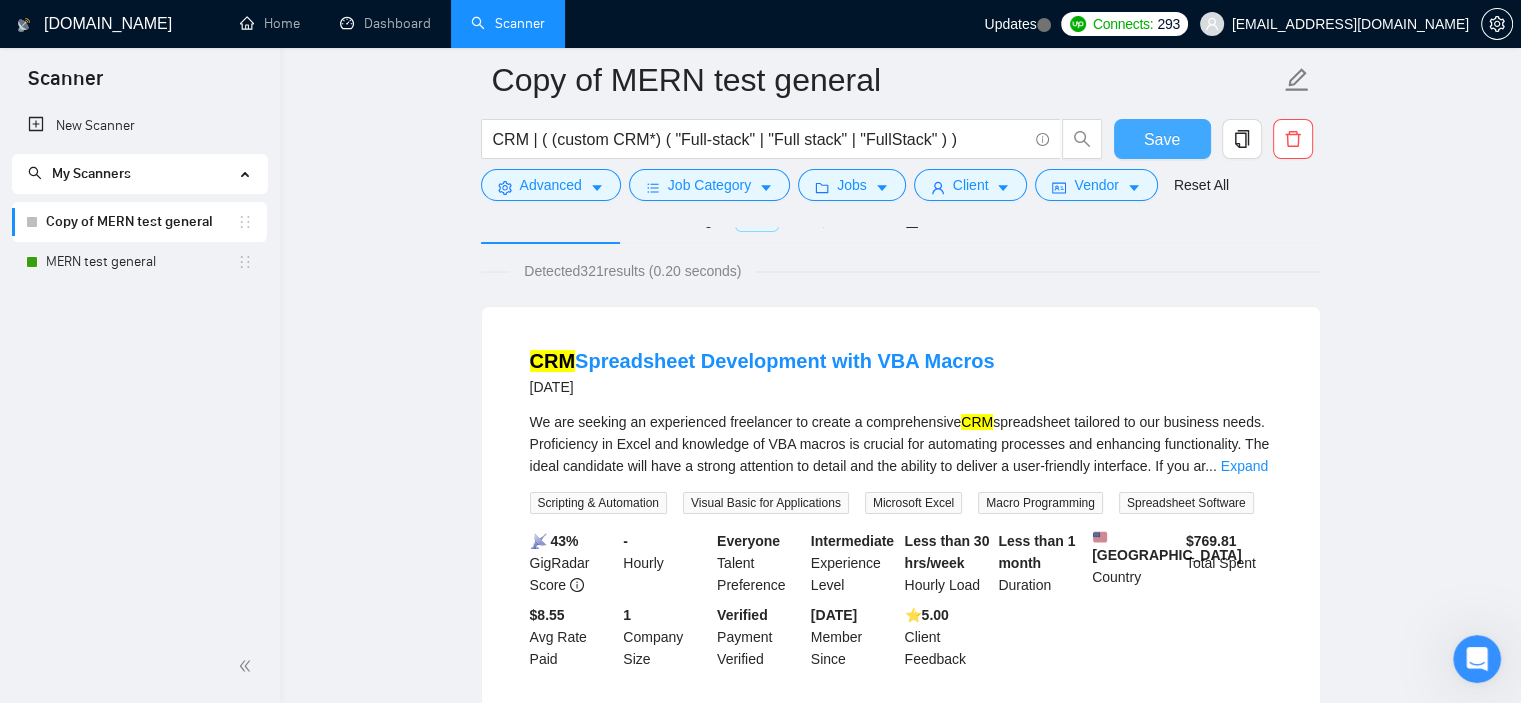 click on "Save" at bounding box center [1162, 139] 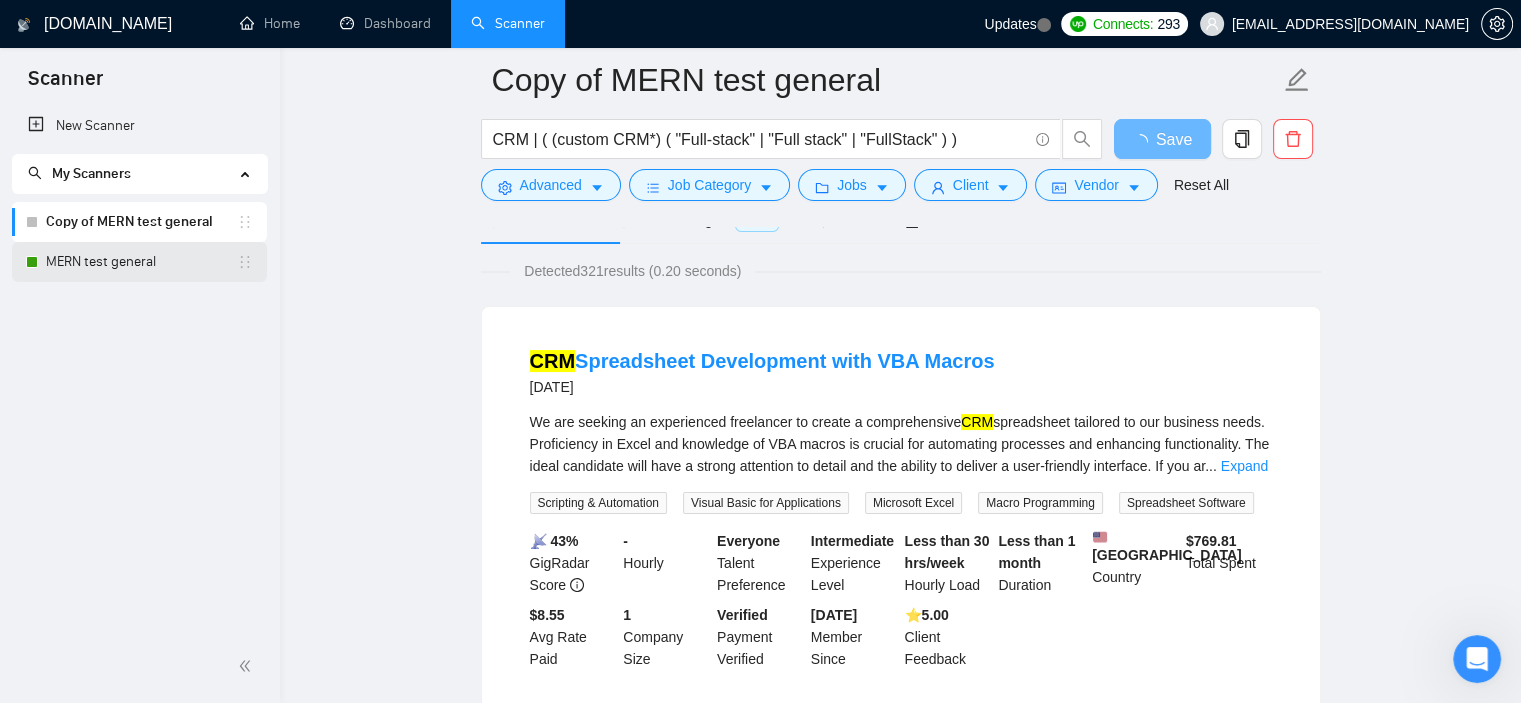 click on "MERN test general" at bounding box center (141, 262) 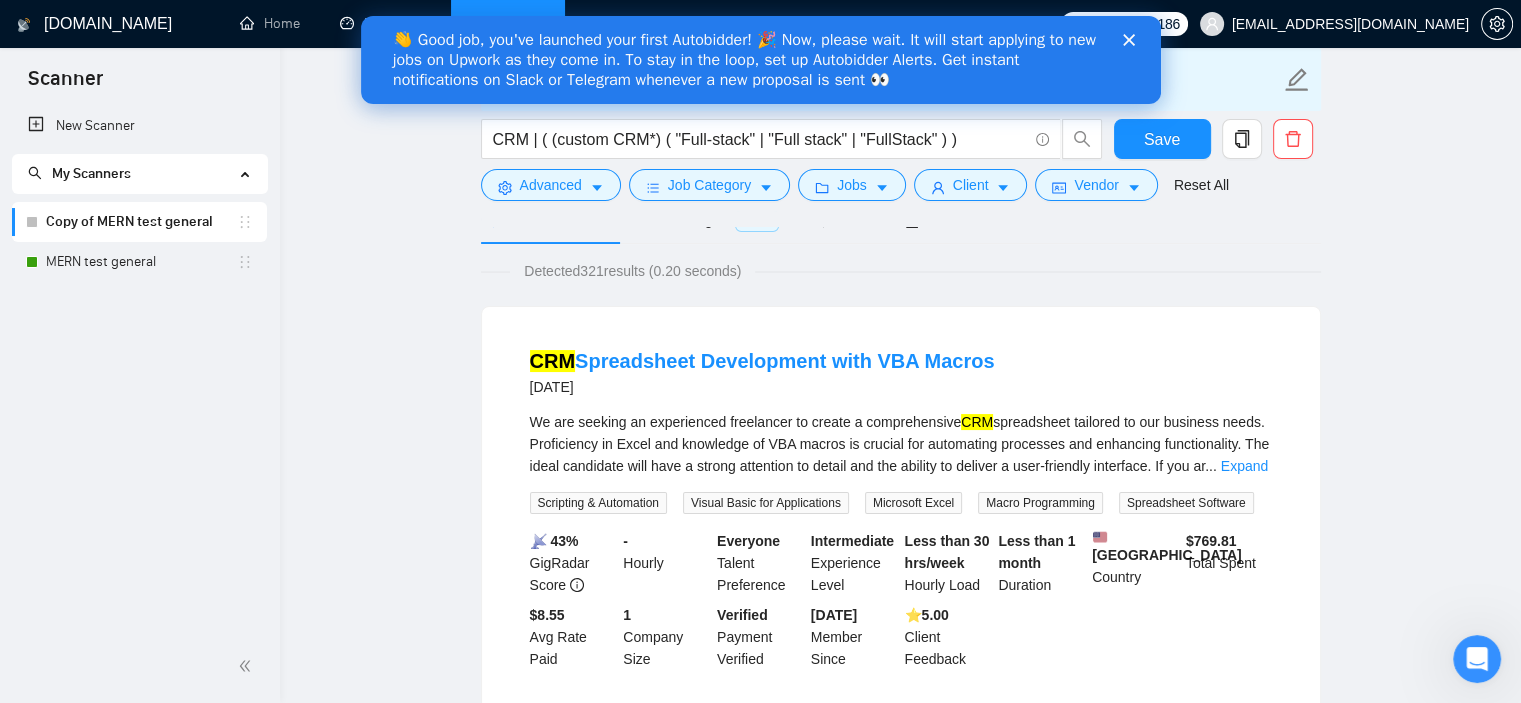 scroll, scrollTop: 0, scrollLeft: 0, axis: both 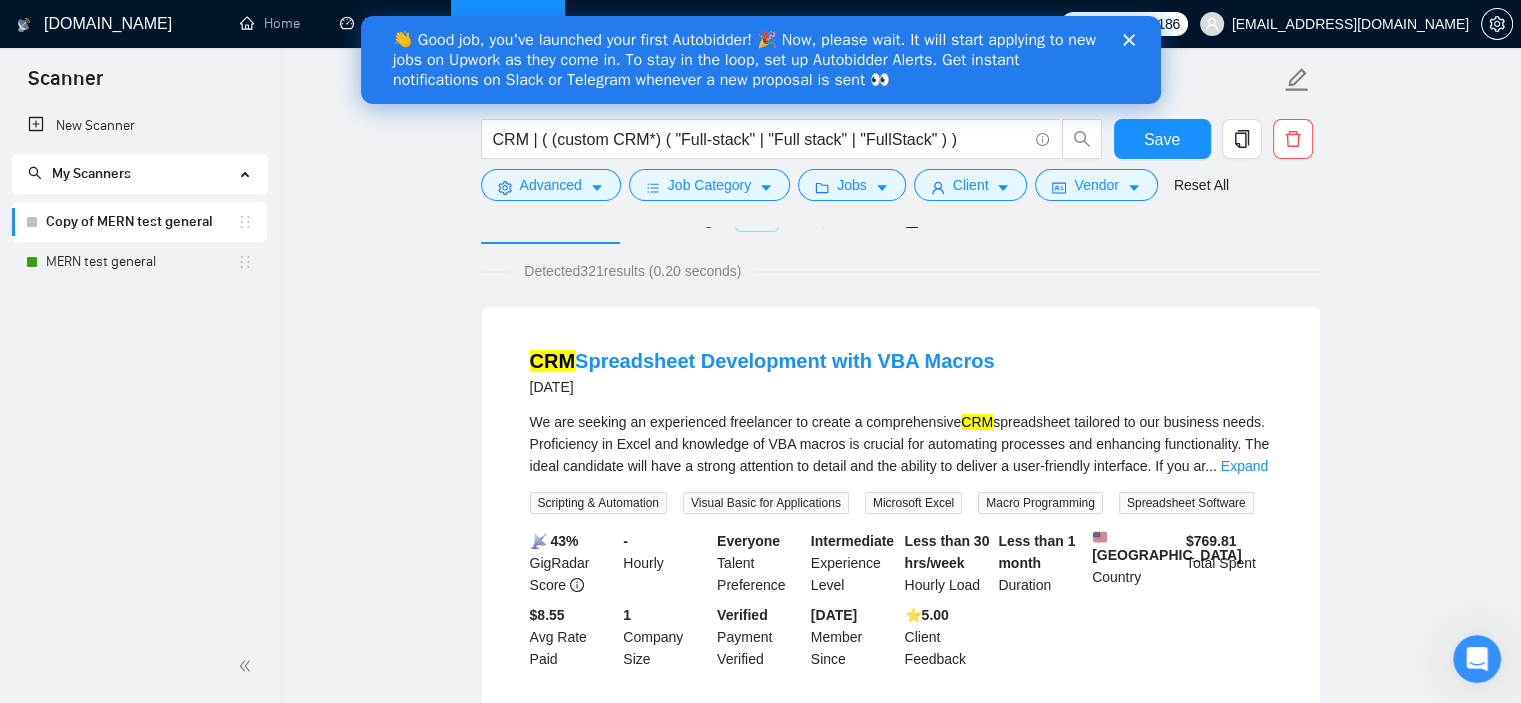 click 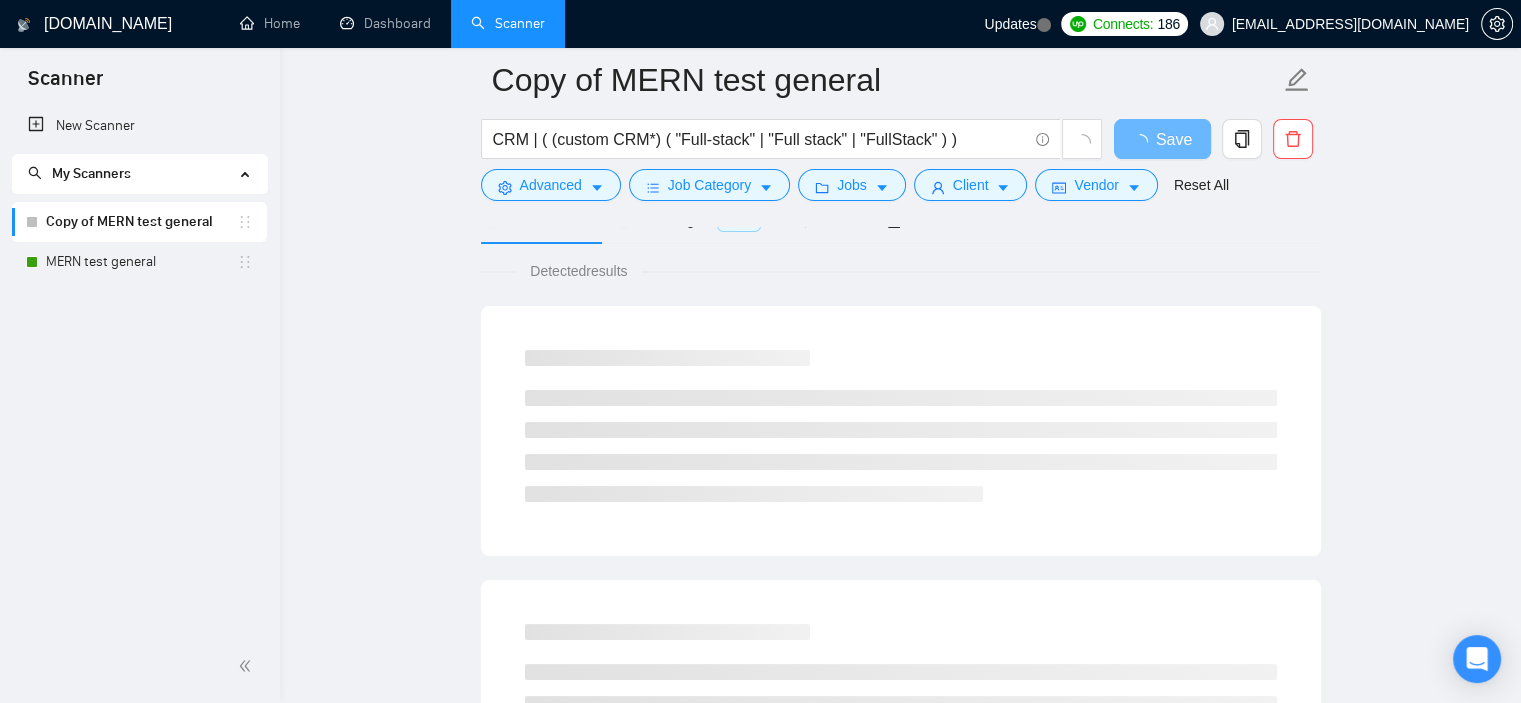 scroll, scrollTop: 112, scrollLeft: 0, axis: vertical 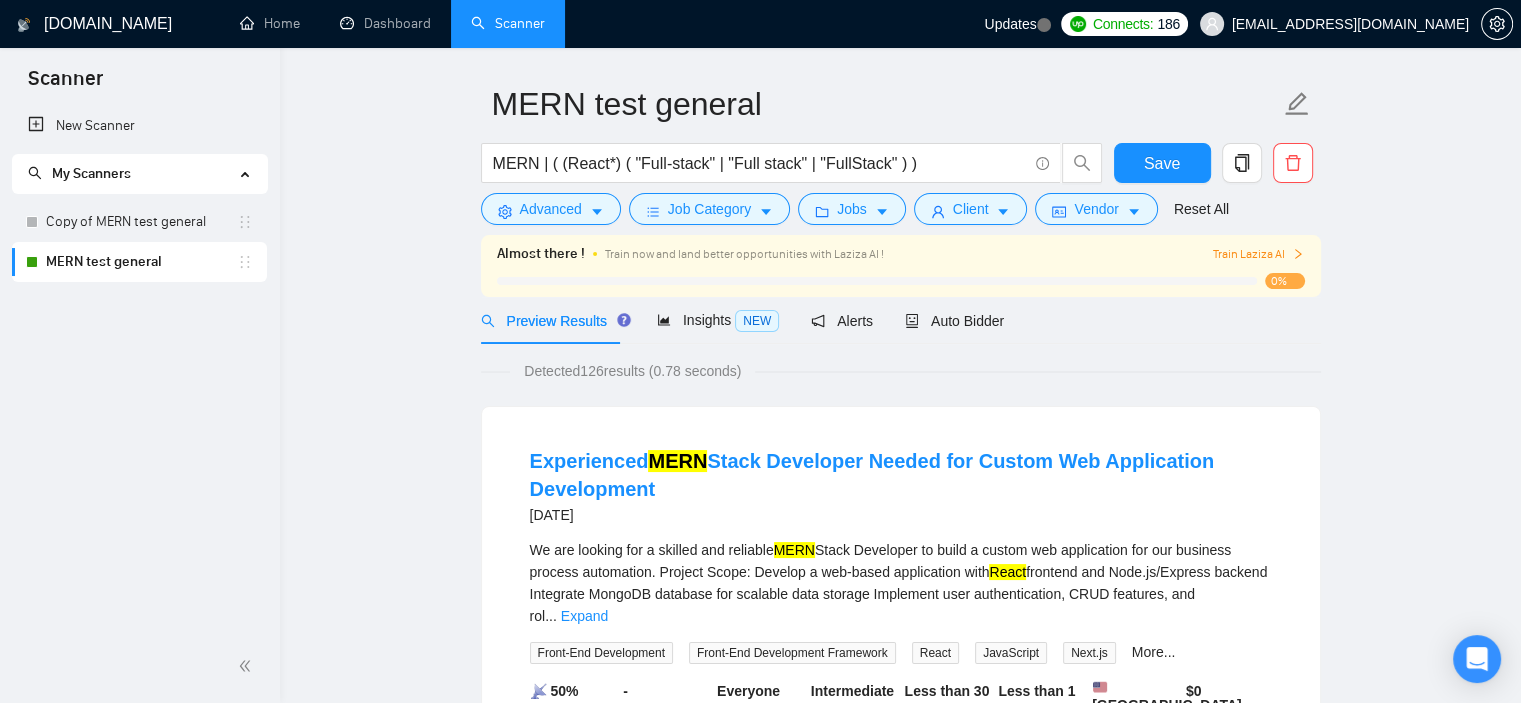click on "MERN test general MERN | ( (React*) ( "Full-stack" | "Full stack" | "FullStack" ) ) Save Advanced   Job Category   Jobs   Client   Vendor   Reset All Almost there ! Train now and land better opportunities with Laziza AI ! Train Laziza AI 0% Preview Results Insights NEW Alerts Auto Bidder Detected   126  results   (0.78 seconds) Experienced  MERN  Stack Developer Needed for Custom Web Application Development 3 days ago We are looking for a skilled and reliable  MERN  Stack Developer to build a custom web application for our business process automation.
Project Scope:
Develop a web-based application with  React  frontend and Node.js/Express backend
Integrate MongoDB database for scalable data storage
Implement user authentication, CRUD features, and rol ... Expand Front-End Development Front-End Development Framework React JavaScript Next.js More... 📡   50% GigRadar Score   - Hourly Everyone Talent Preference Intermediate Experience Level Less than 30 hrs/week Hourly Load Less than 1 month" at bounding box center [900, 2529] 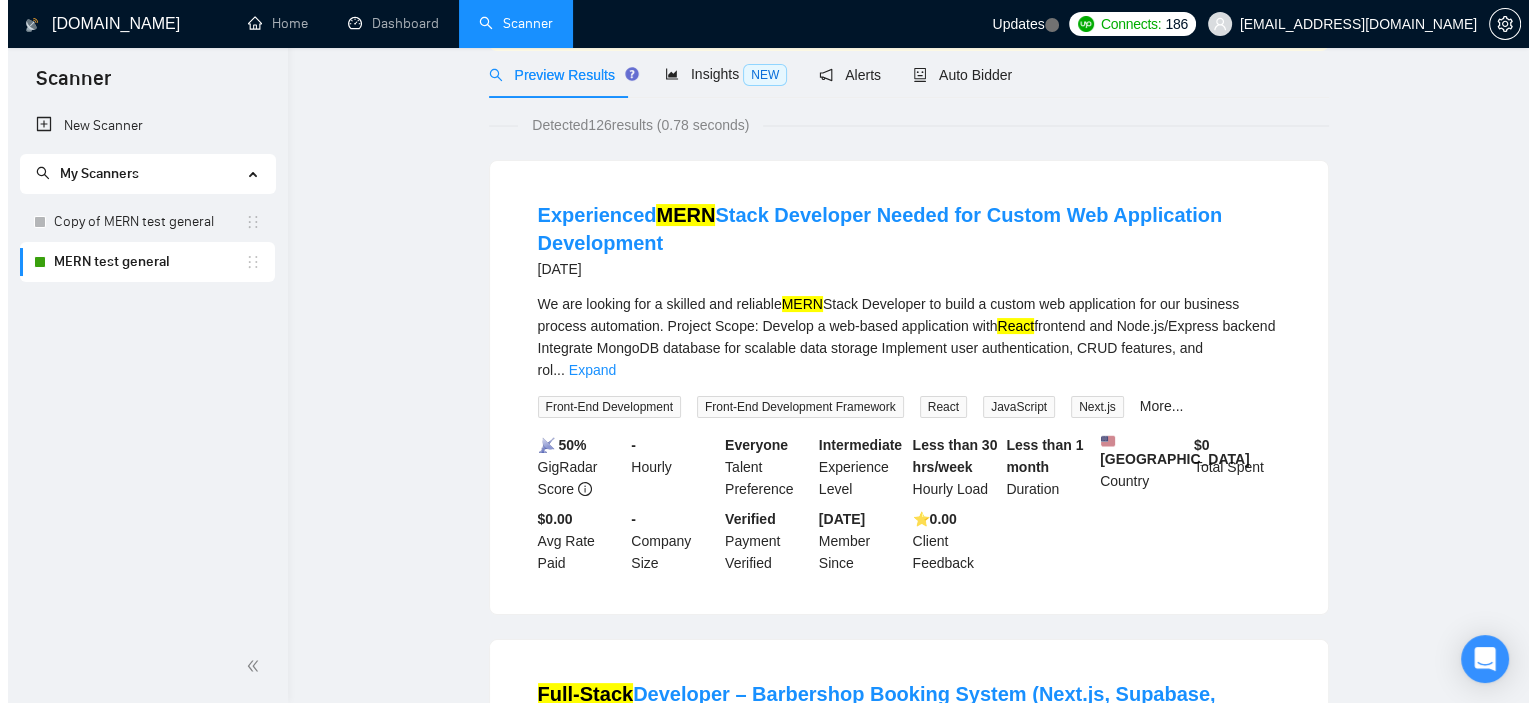 scroll, scrollTop: 0, scrollLeft: 0, axis: both 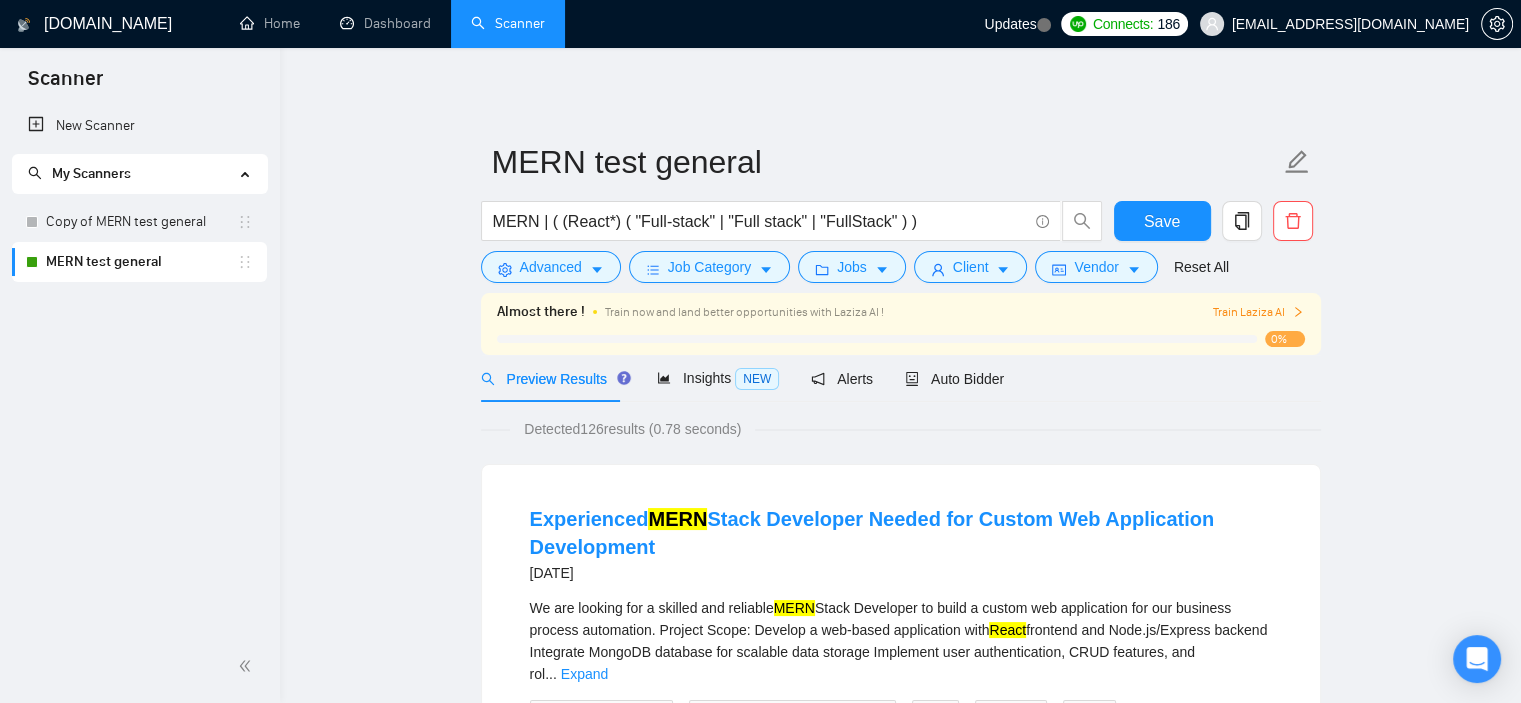 click on "New Scanner My Scanners Copy of MERN test general MERN test general" at bounding box center (140, 368) 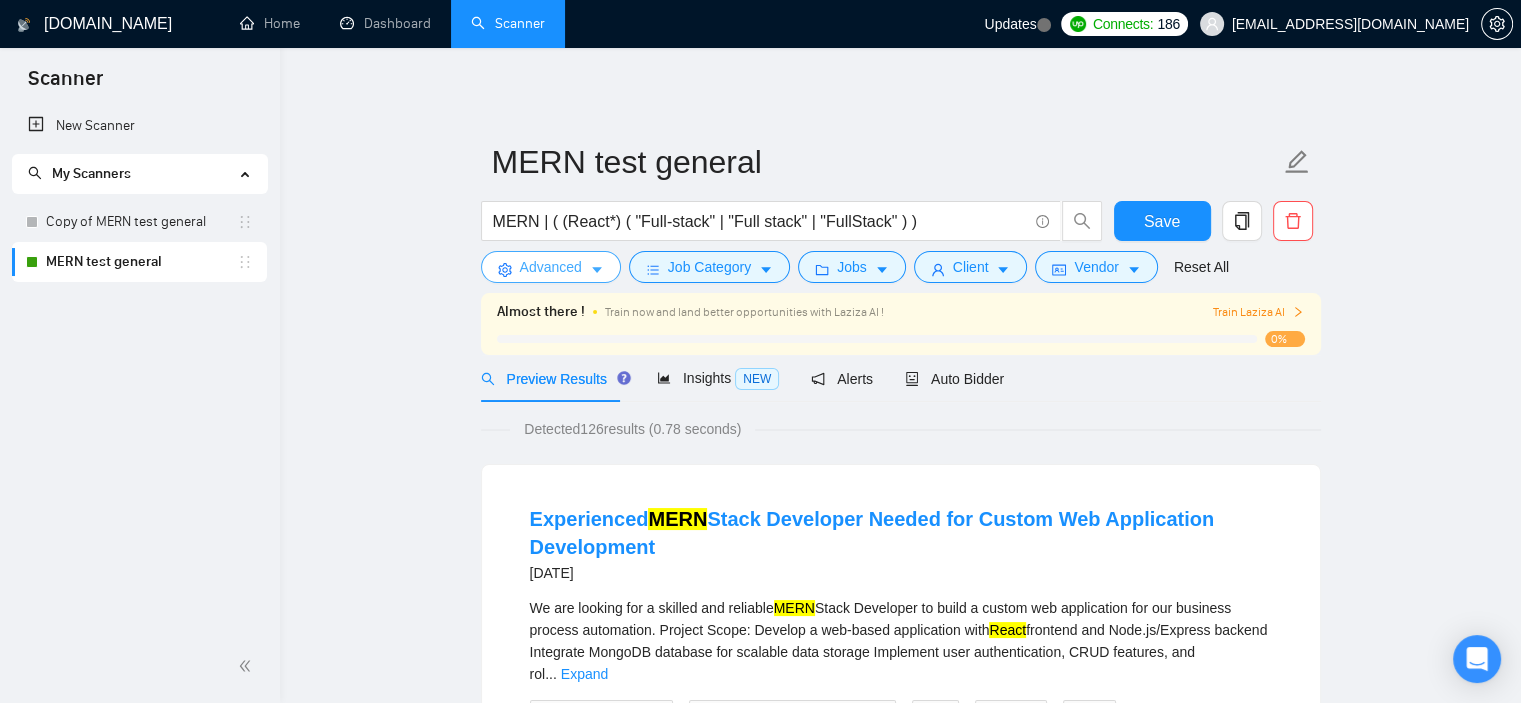 click on "Advanced" at bounding box center [551, 267] 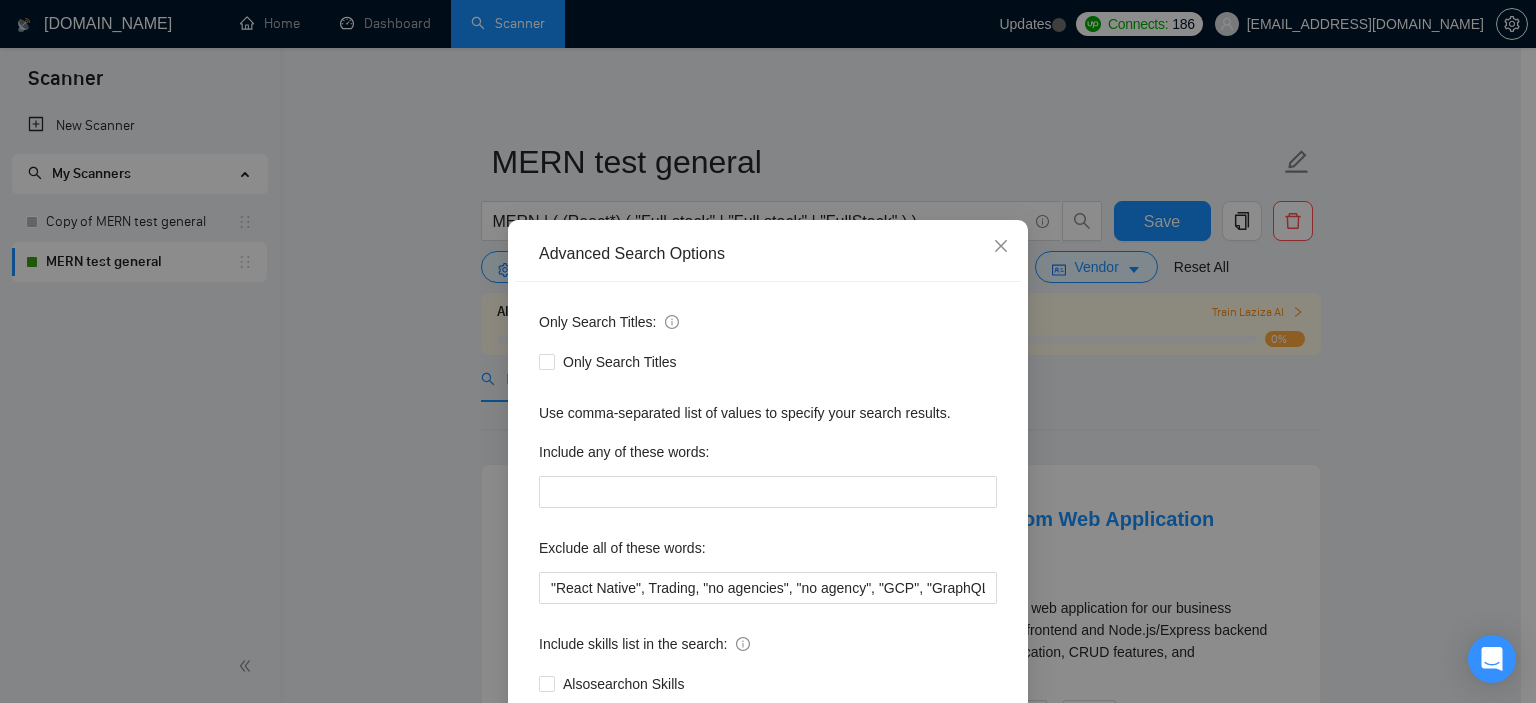 scroll, scrollTop: 128, scrollLeft: 0, axis: vertical 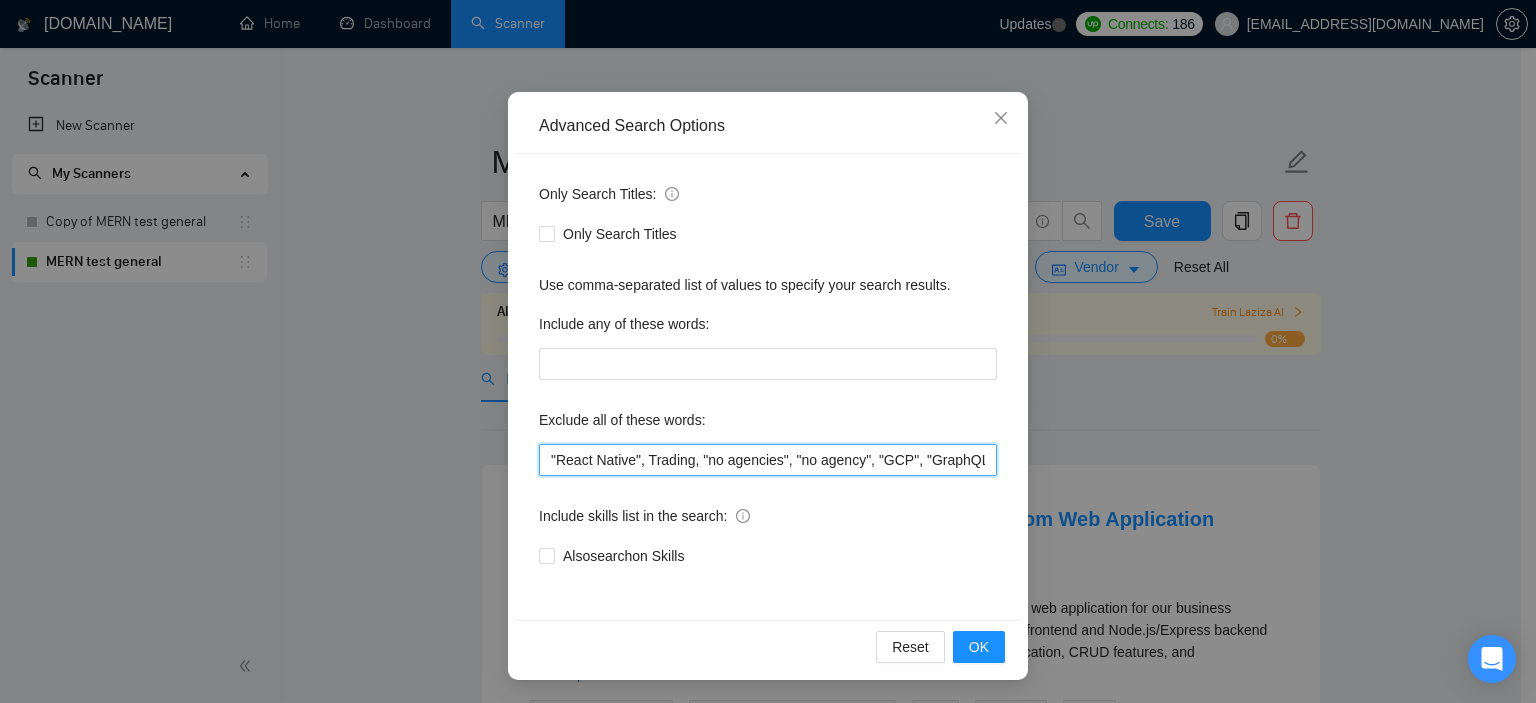 click on ""React Native", Trading, "no agencies", "no agency", "GCP", "GraphQL", "Audit","bug", "I have this website", "token-based", "support the development"," at bounding box center [768, 460] 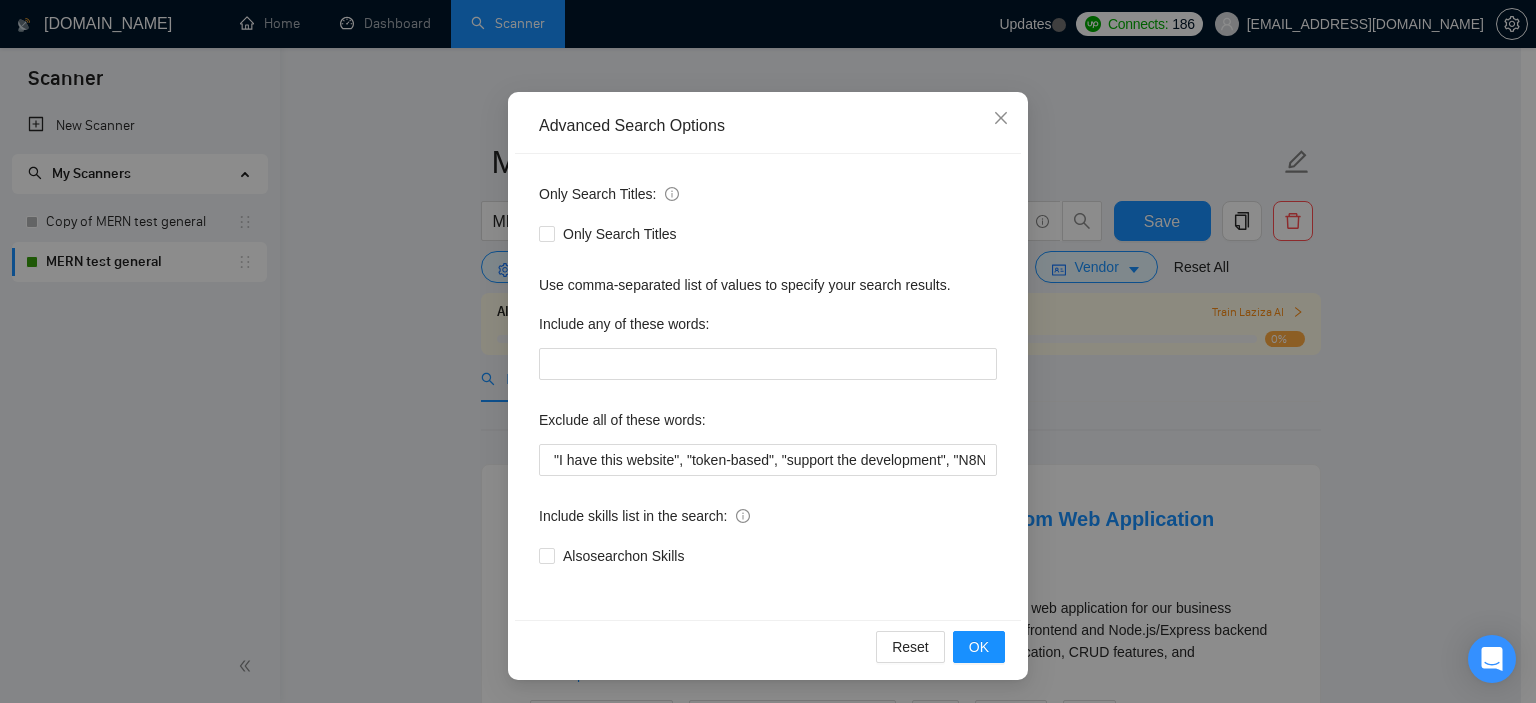 scroll, scrollTop: 0, scrollLeft: 0, axis: both 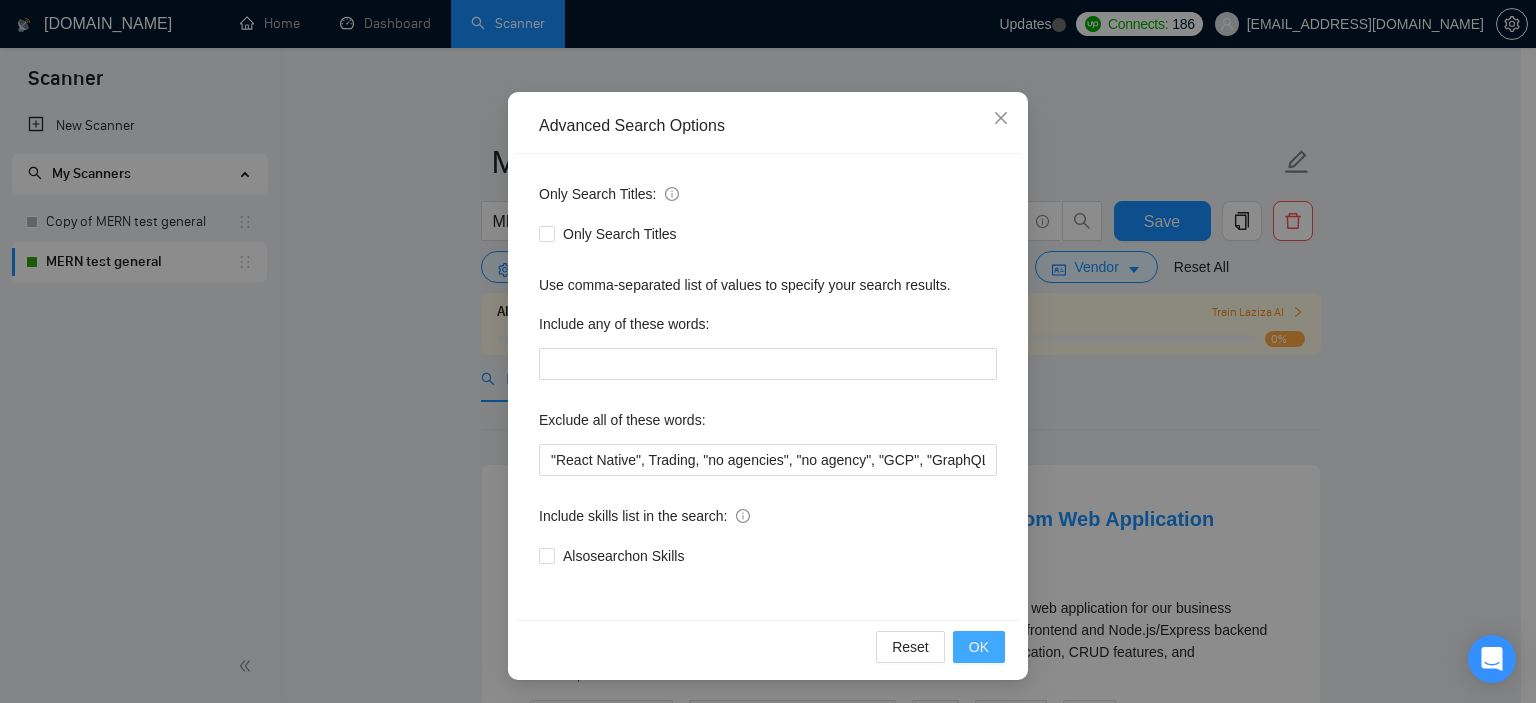 click on "OK" at bounding box center [979, 647] 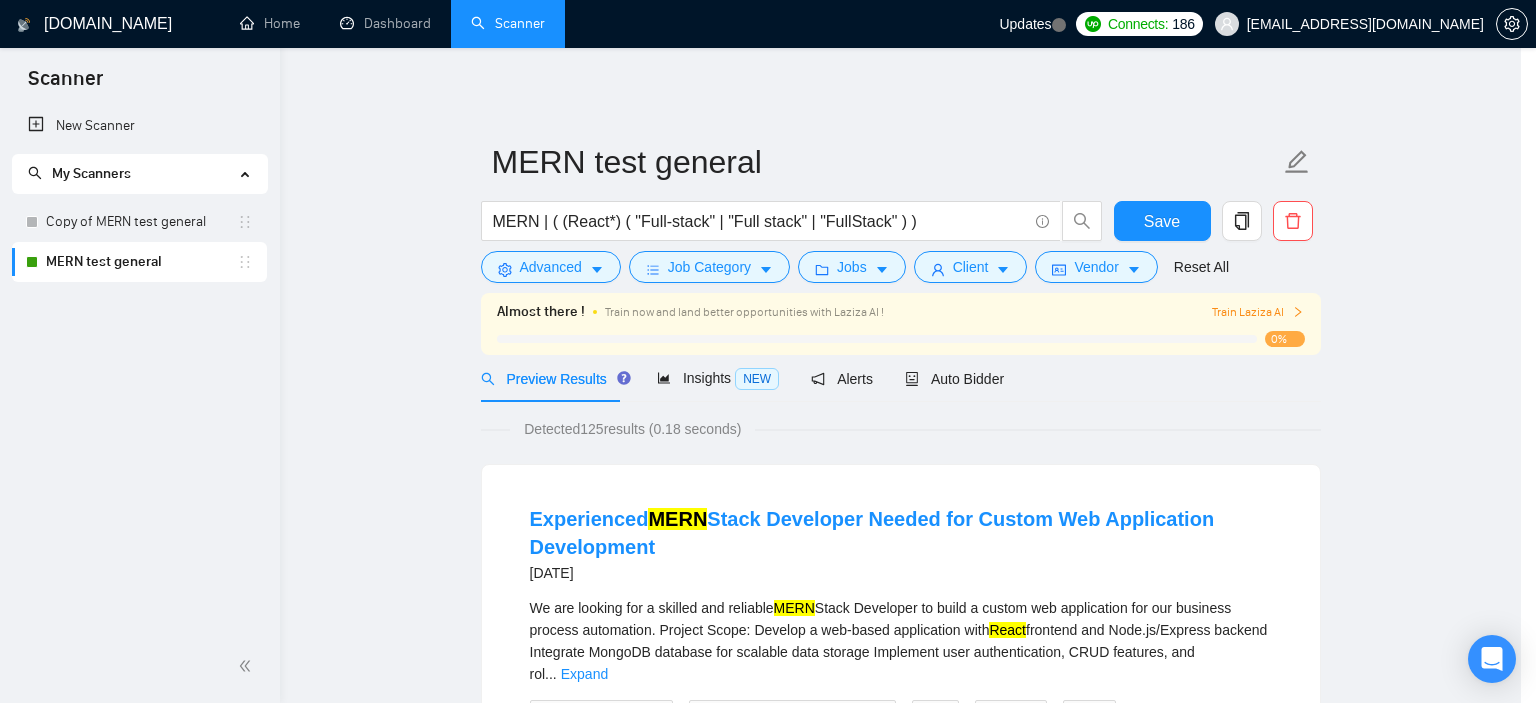 scroll, scrollTop: 28, scrollLeft: 0, axis: vertical 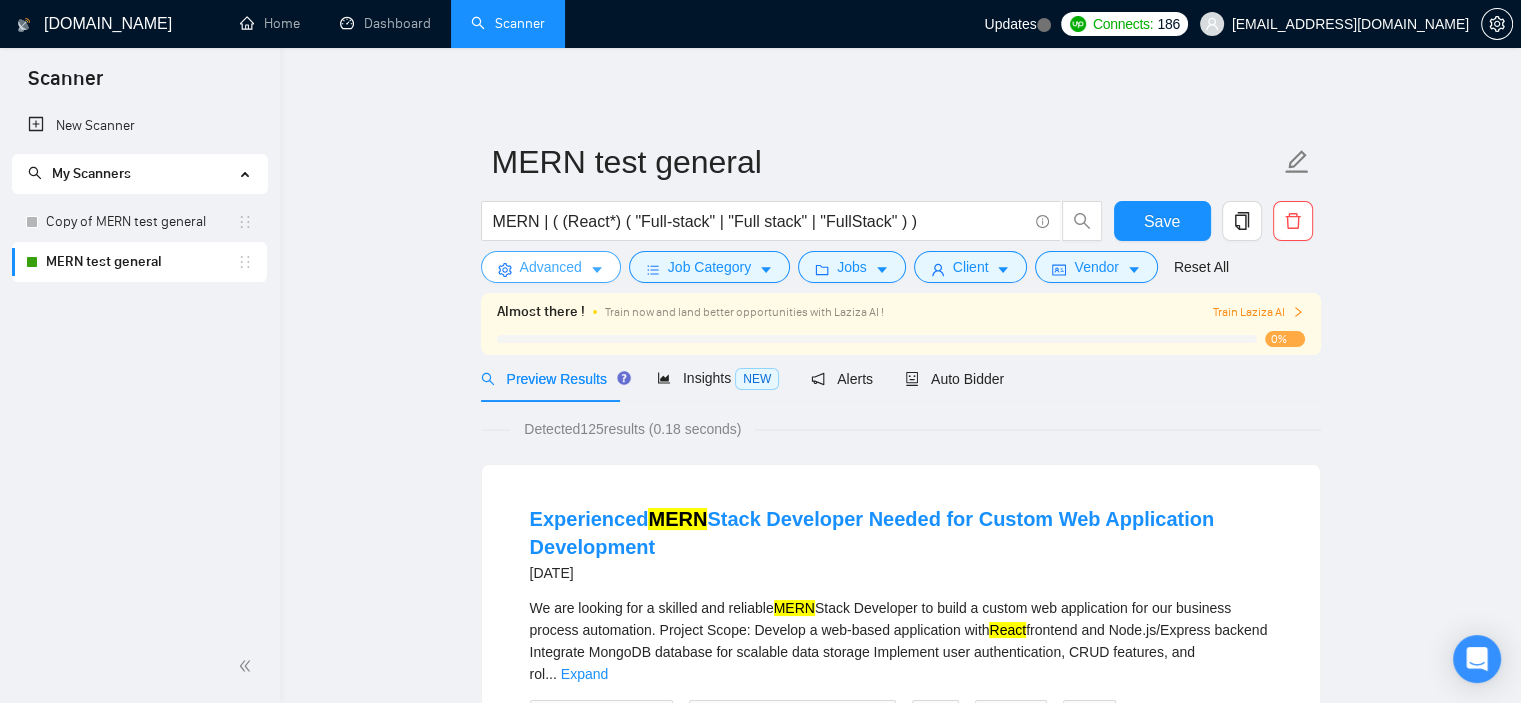 click on "Advanced" at bounding box center [551, 267] 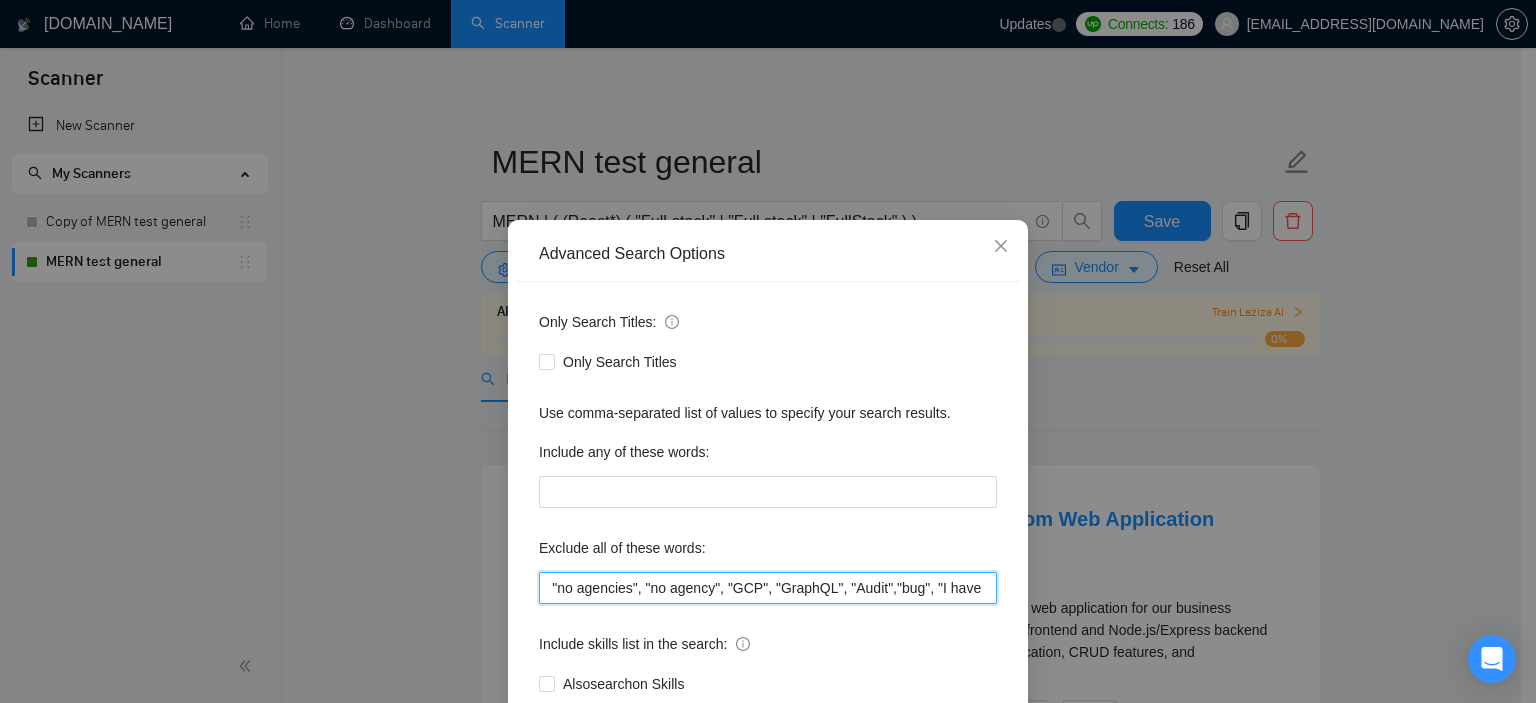 scroll, scrollTop: 0, scrollLeft: 535, axis: horizontal 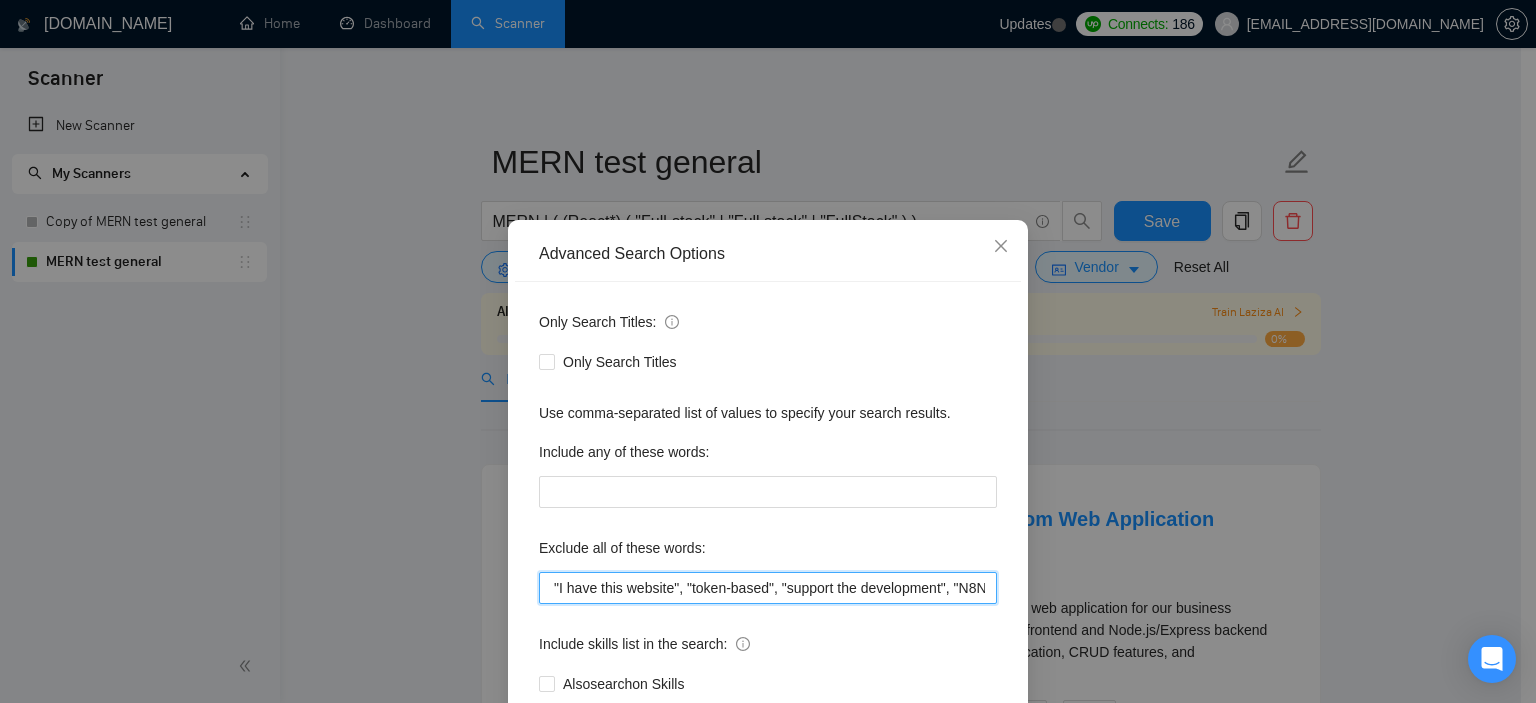 drag, startPoint x: 883, startPoint y: 586, endPoint x: 1102, endPoint y: 595, distance: 219.18486 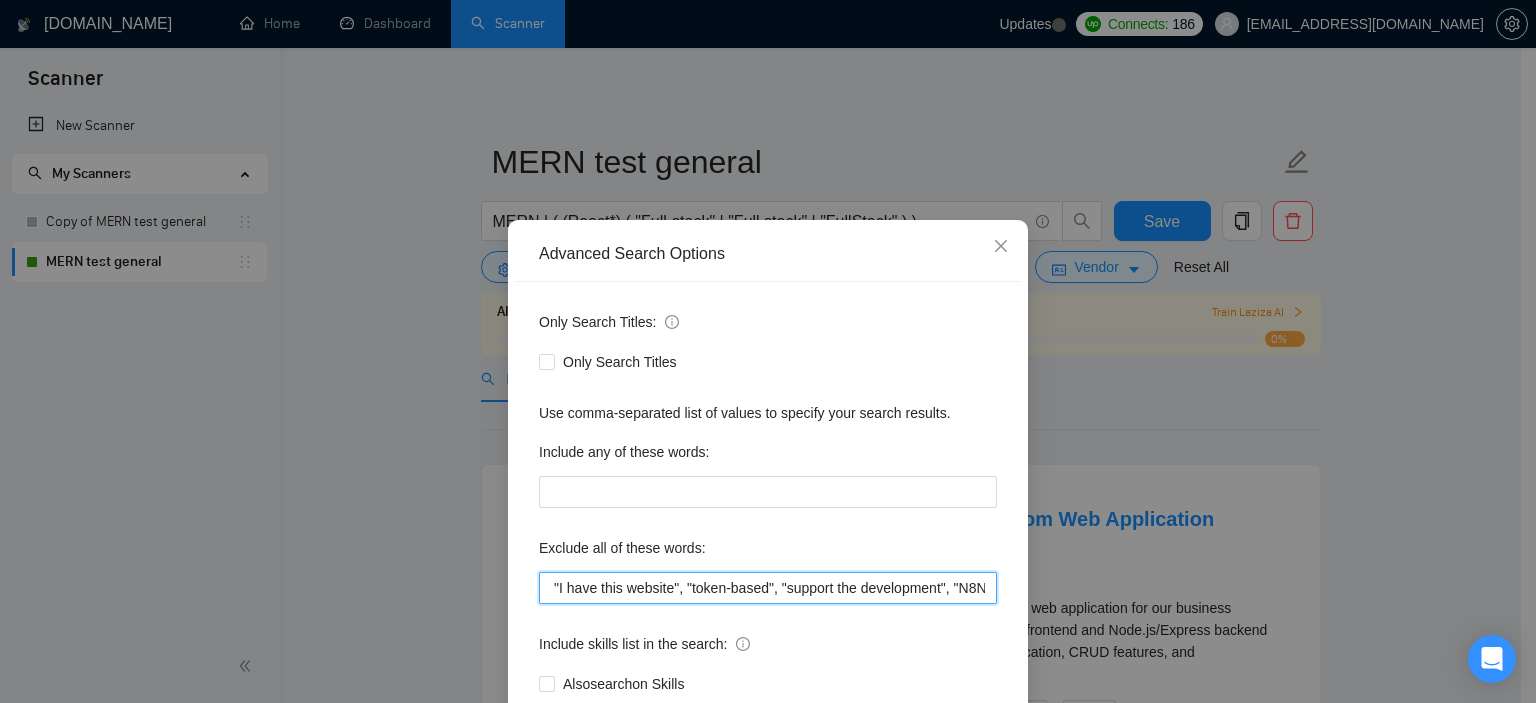 click on ""React Native", Trading, "no agencies", "no agency", "GCP", "GraphQL", "Audit","bug", "I have this website", "token-based", "support the development", "N8N," at bounding box center [768, 588] 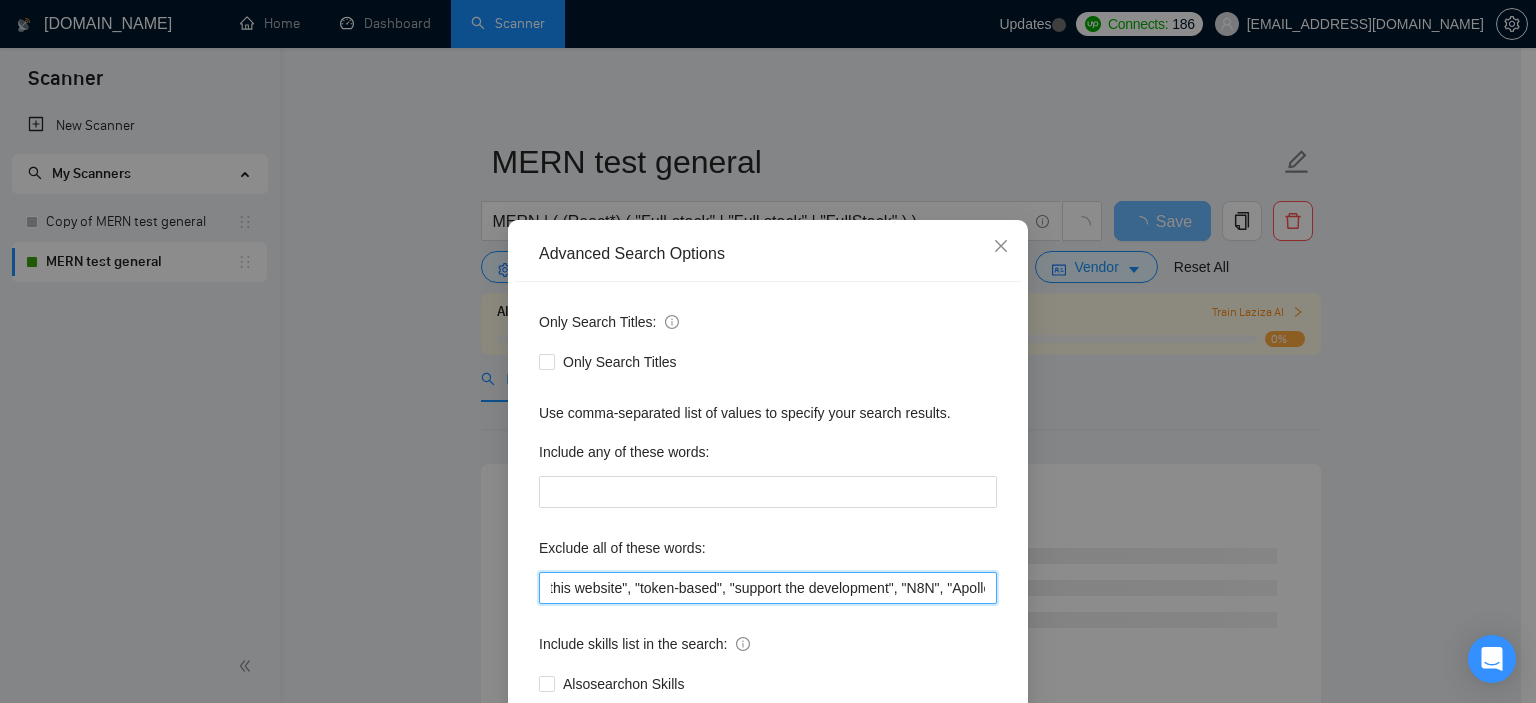 scroll, scrollTop: 0, scrollLeft: 592, axis: horizontal 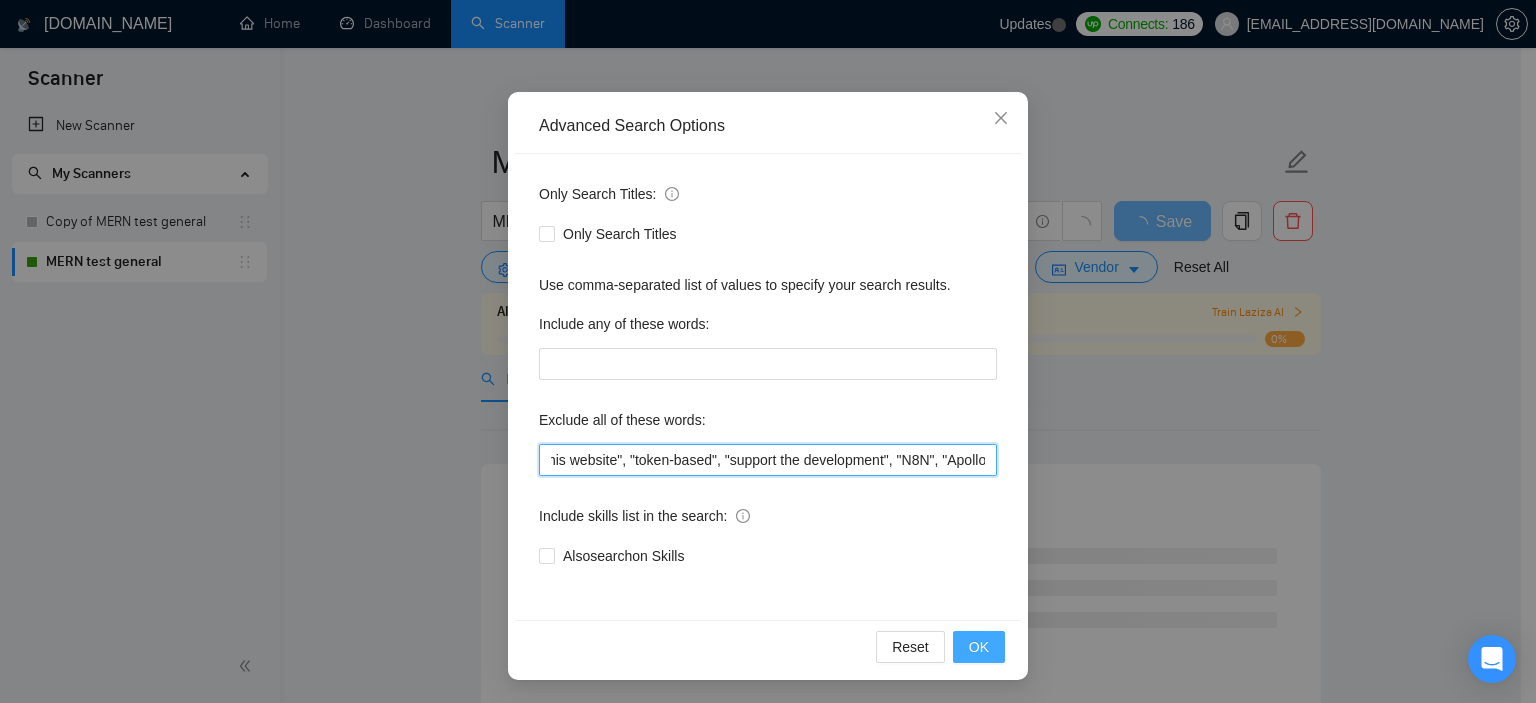type on ""React Native", Trading, "no agencies", "no agency", "GCP", "GraphQL", "Audit","bug", "I have this website", "token-based", "support the development", "N8N", "Apollo"" 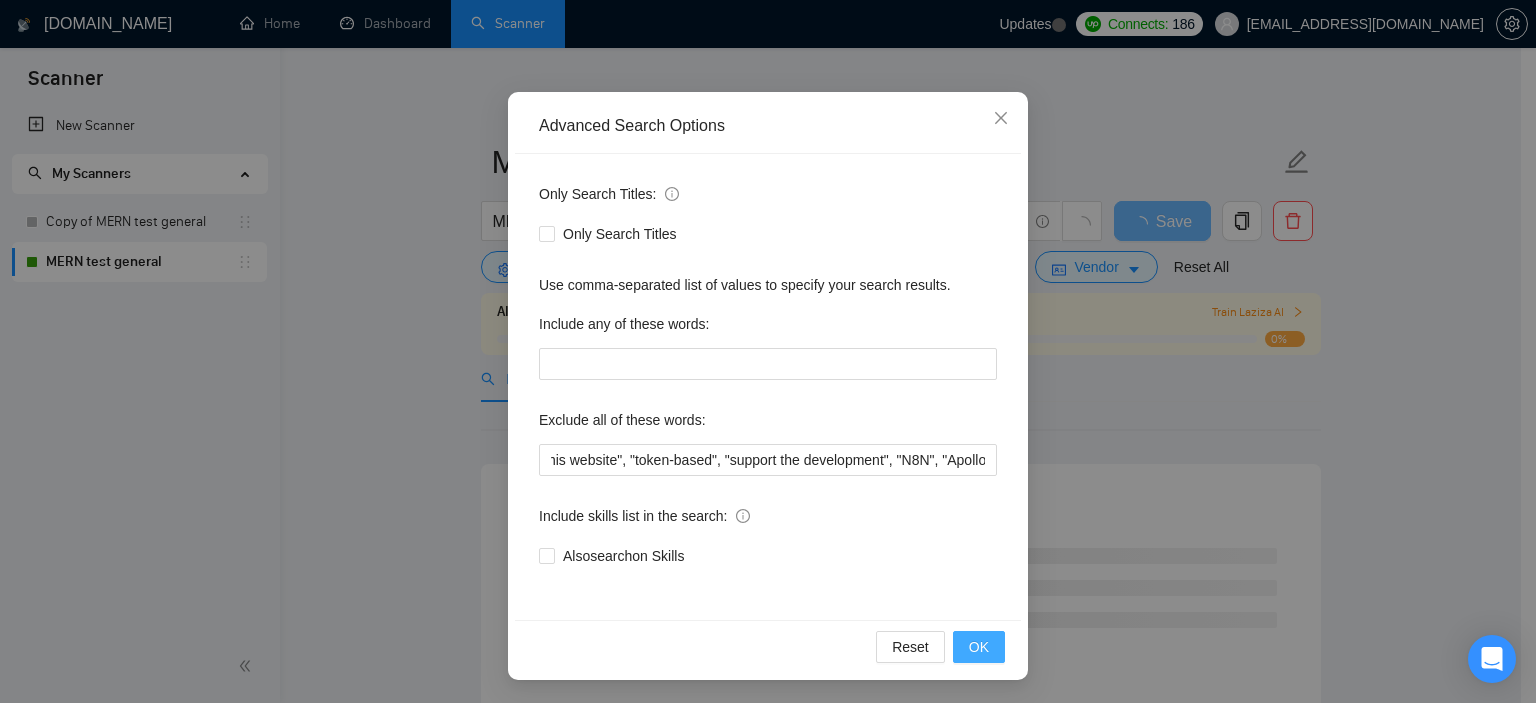 click on "OK" at bounding box center [979, 647] 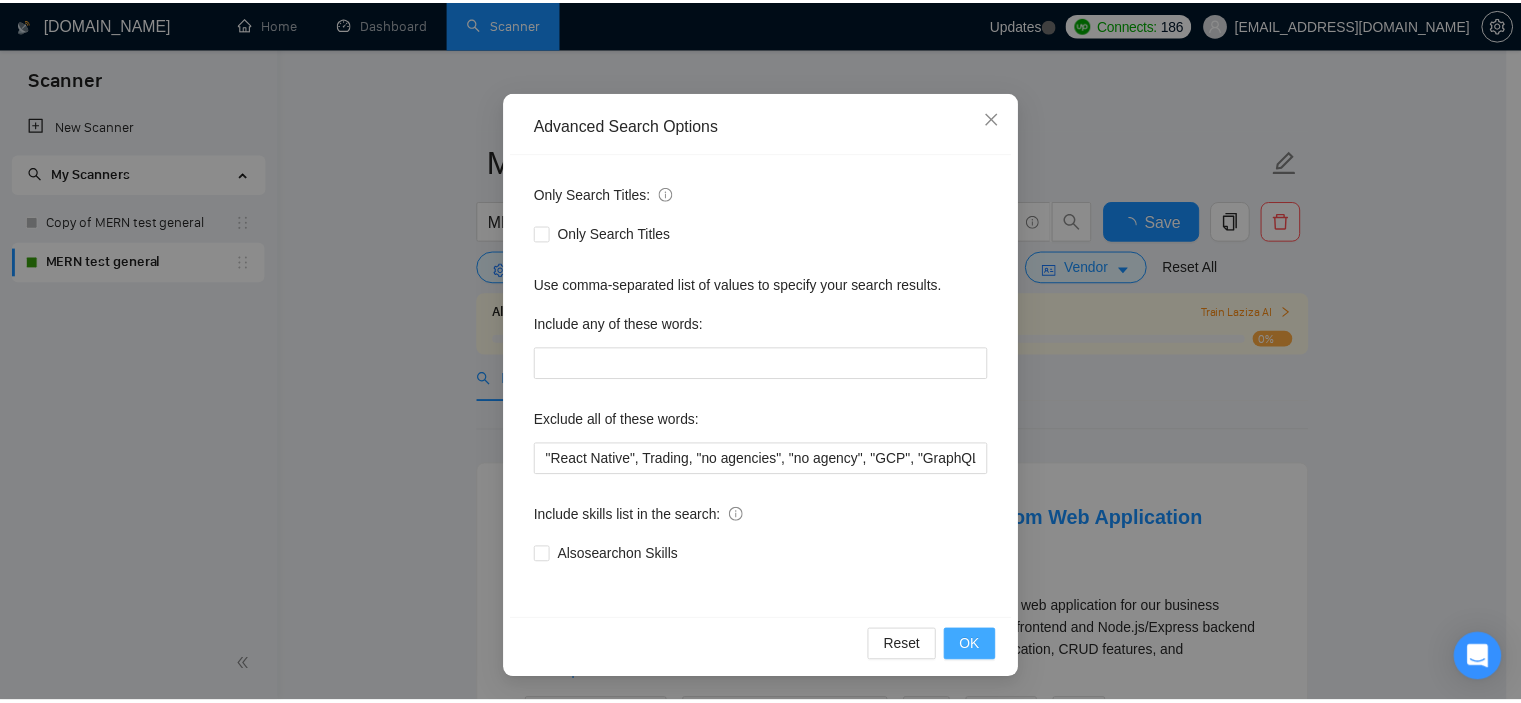 scroll, scrollTop: 28, scrollLeft: 0, axis: vertical 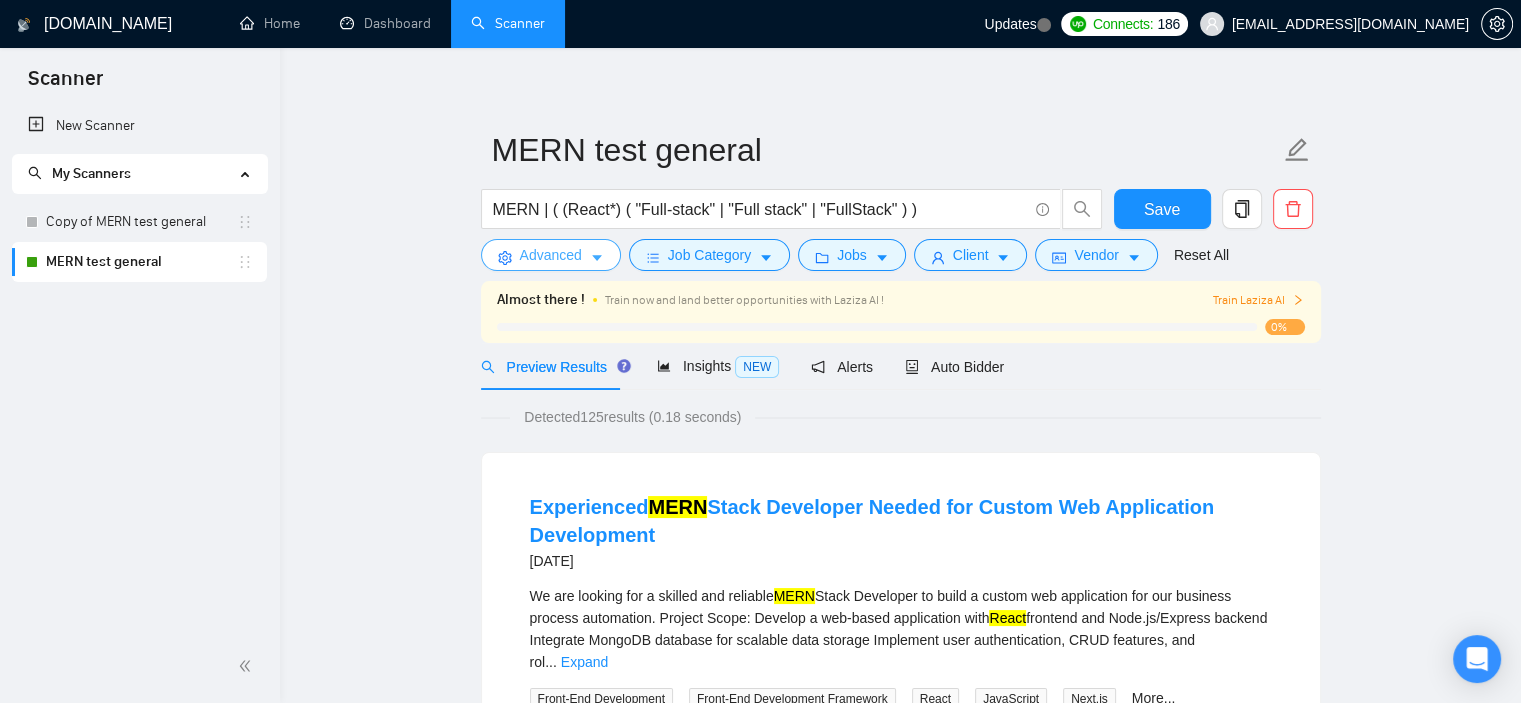 click 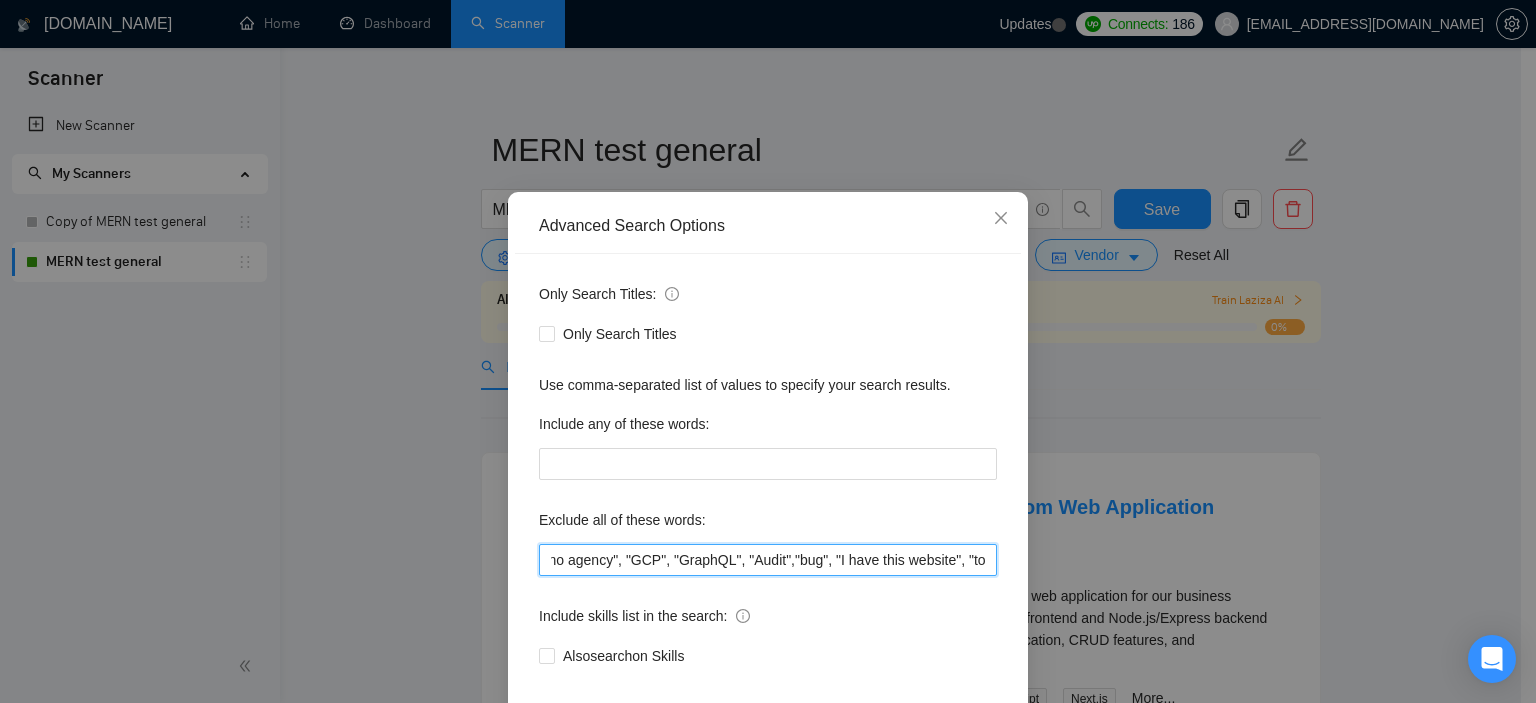 scroll, scrollTop: 0, scrollLeft: 592, axis: horizontal 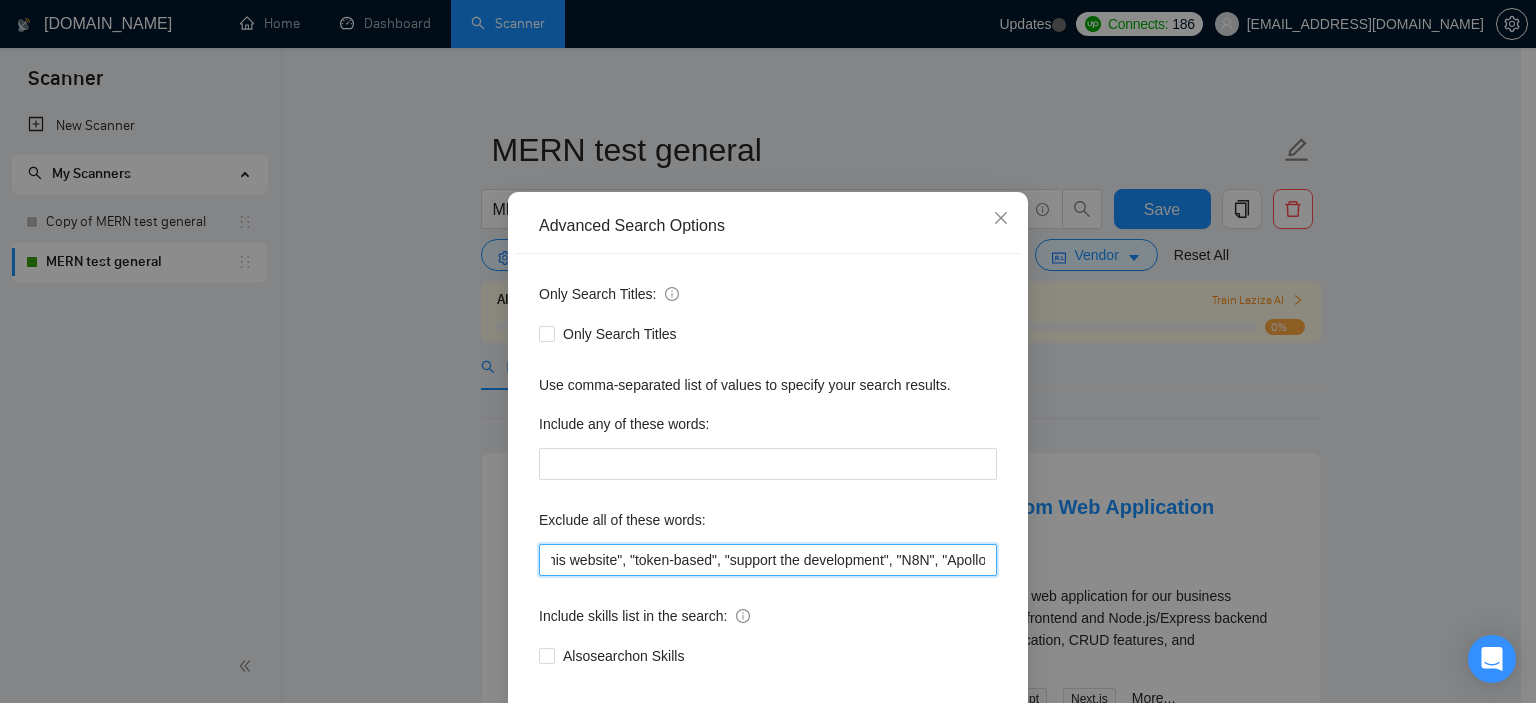 drag, startPoint x: 932, startPoint y: 594, endPoint x: 1200, endPoint y: 565, distance: 269.56445 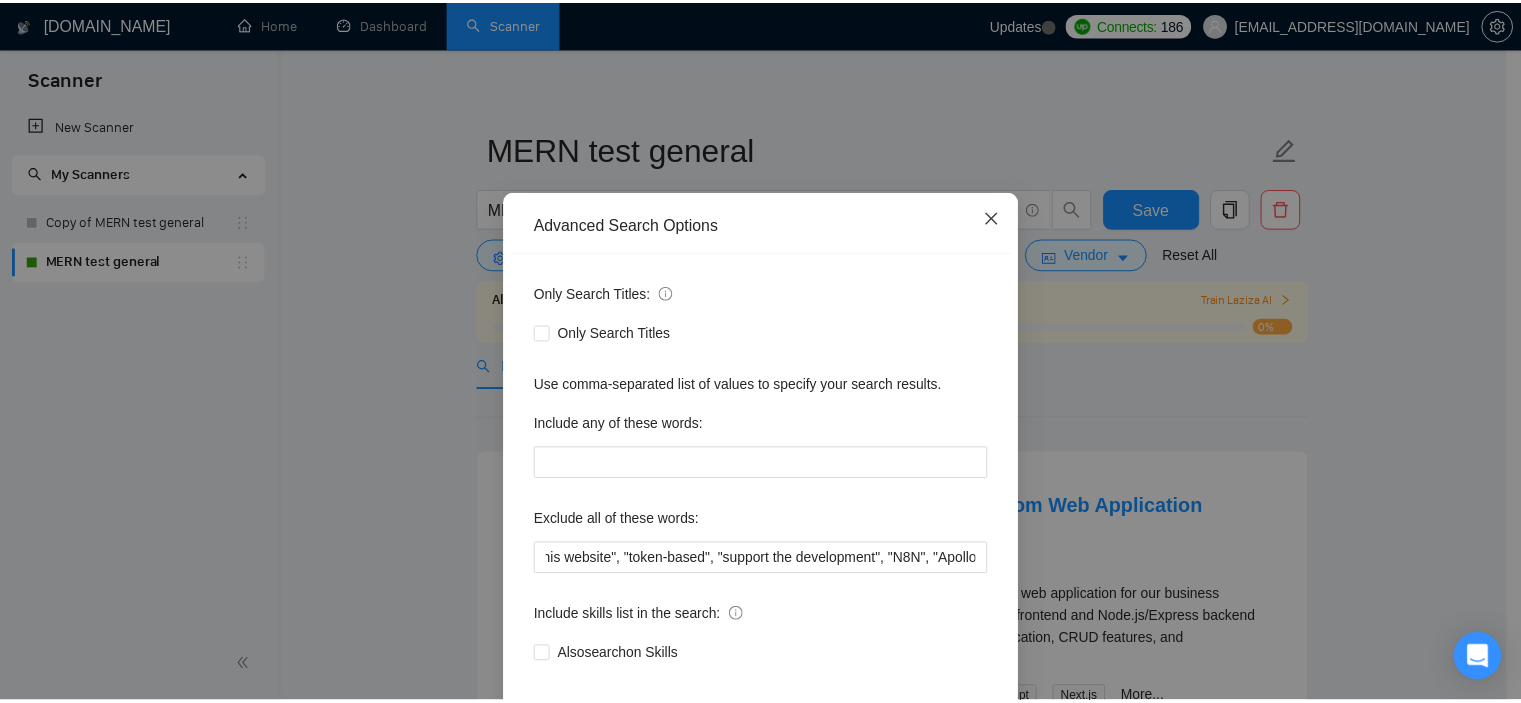 scroll, scrollTop: 0, scrollLeft: 0, axis: both 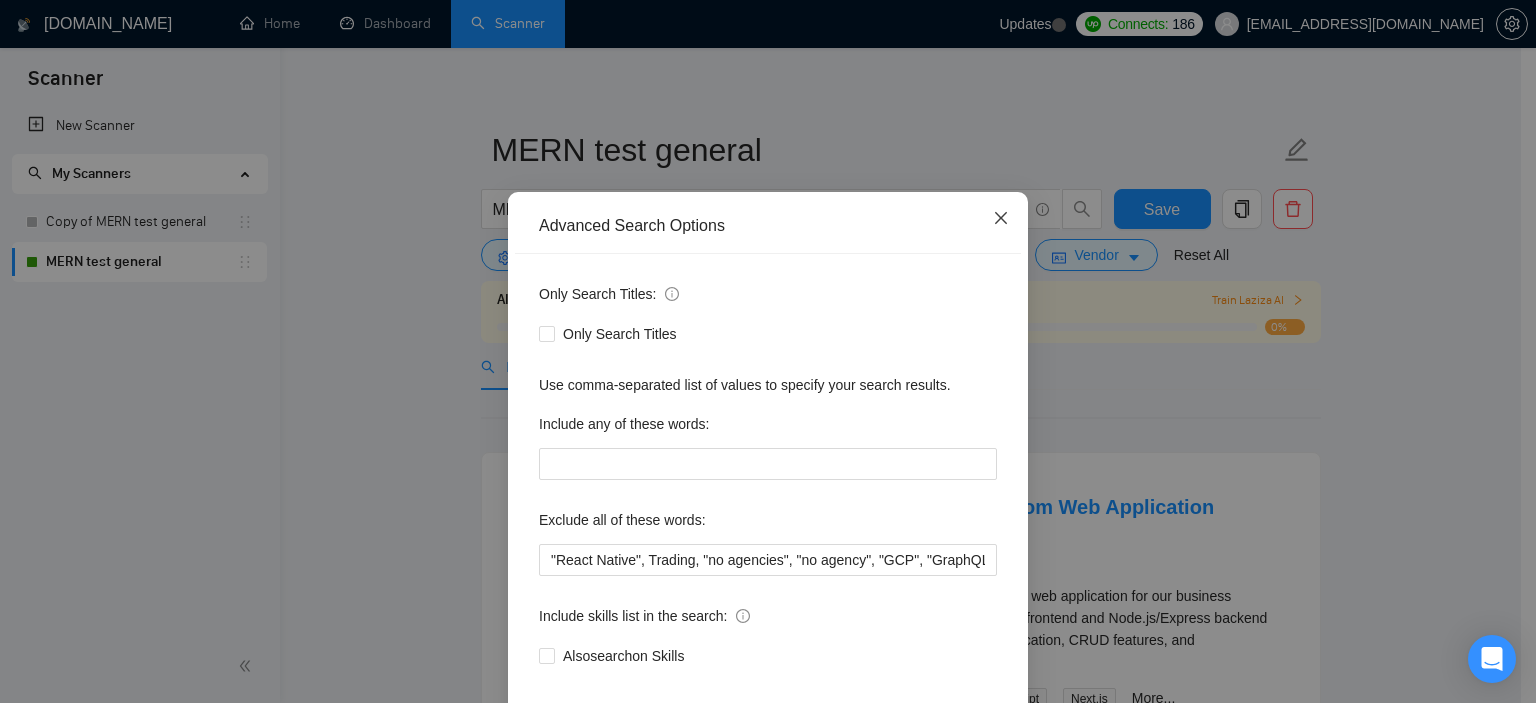 click 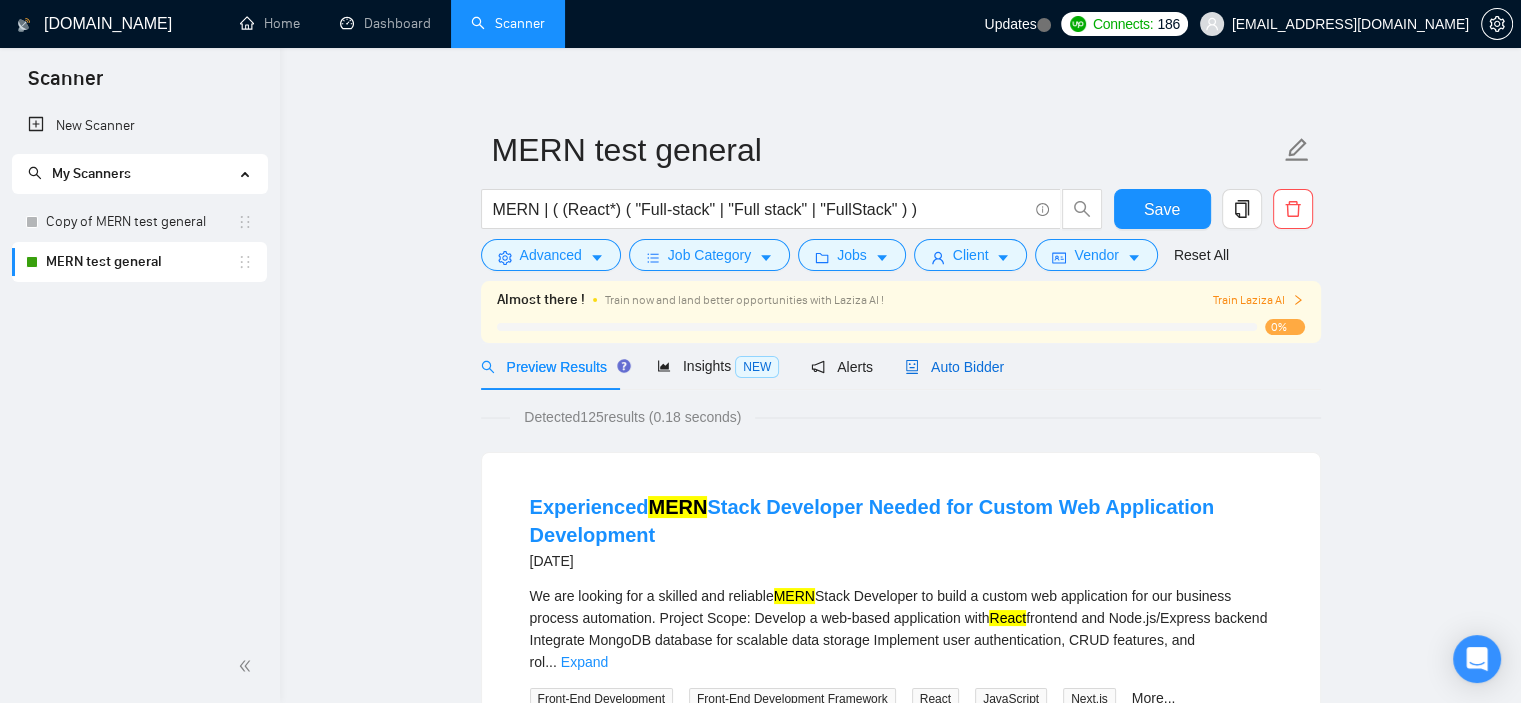 click on "Auto Bidder" at bounding box center (954, 367) 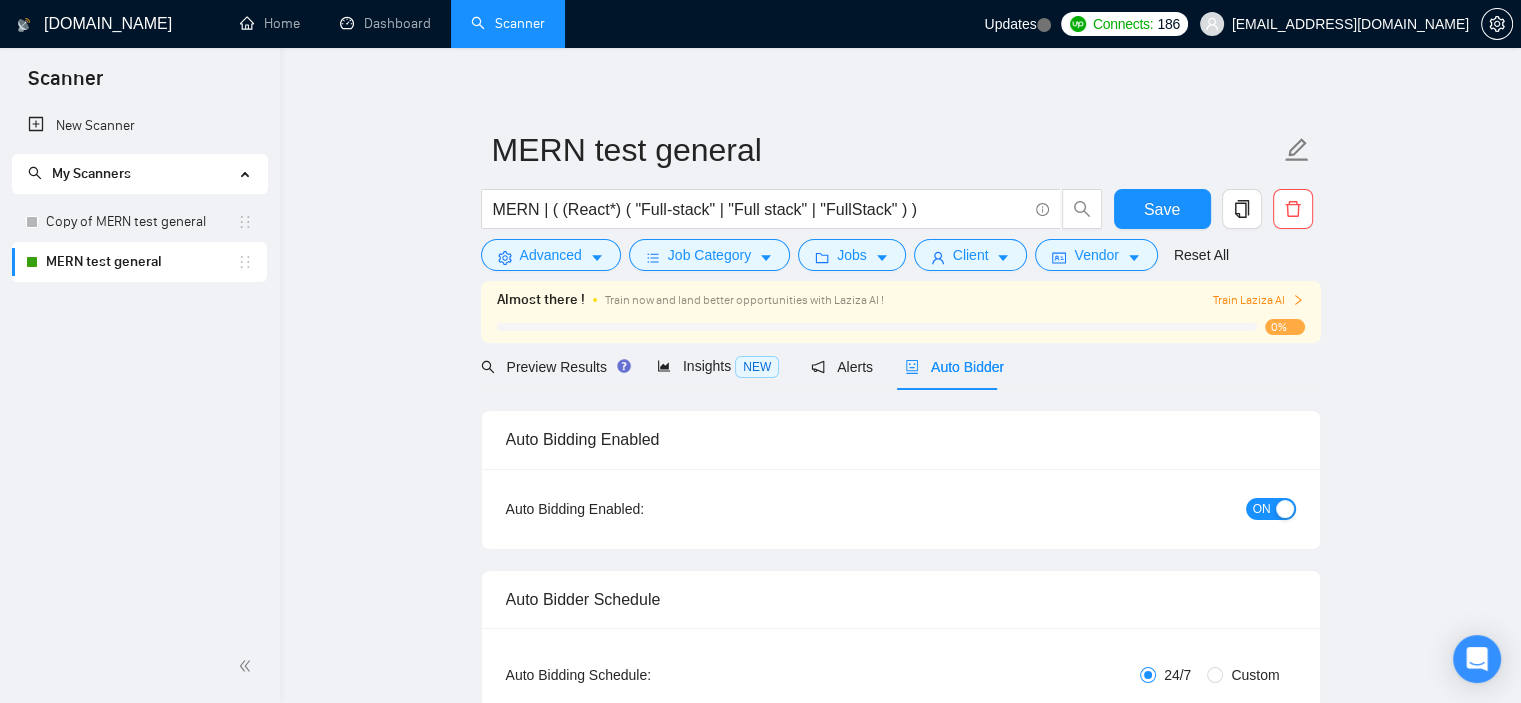 checkbox on "true" 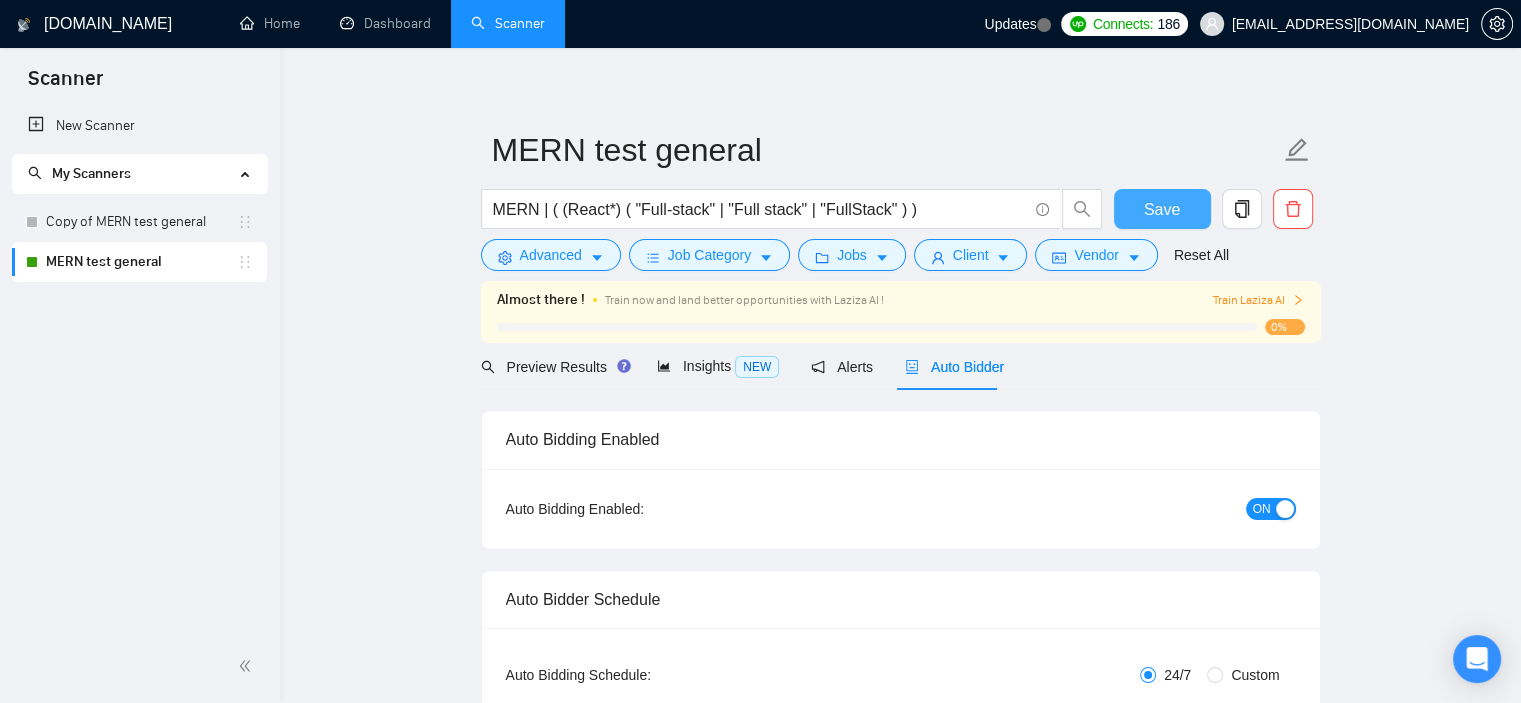 click on "Save" at bounding box center (1162, 209) 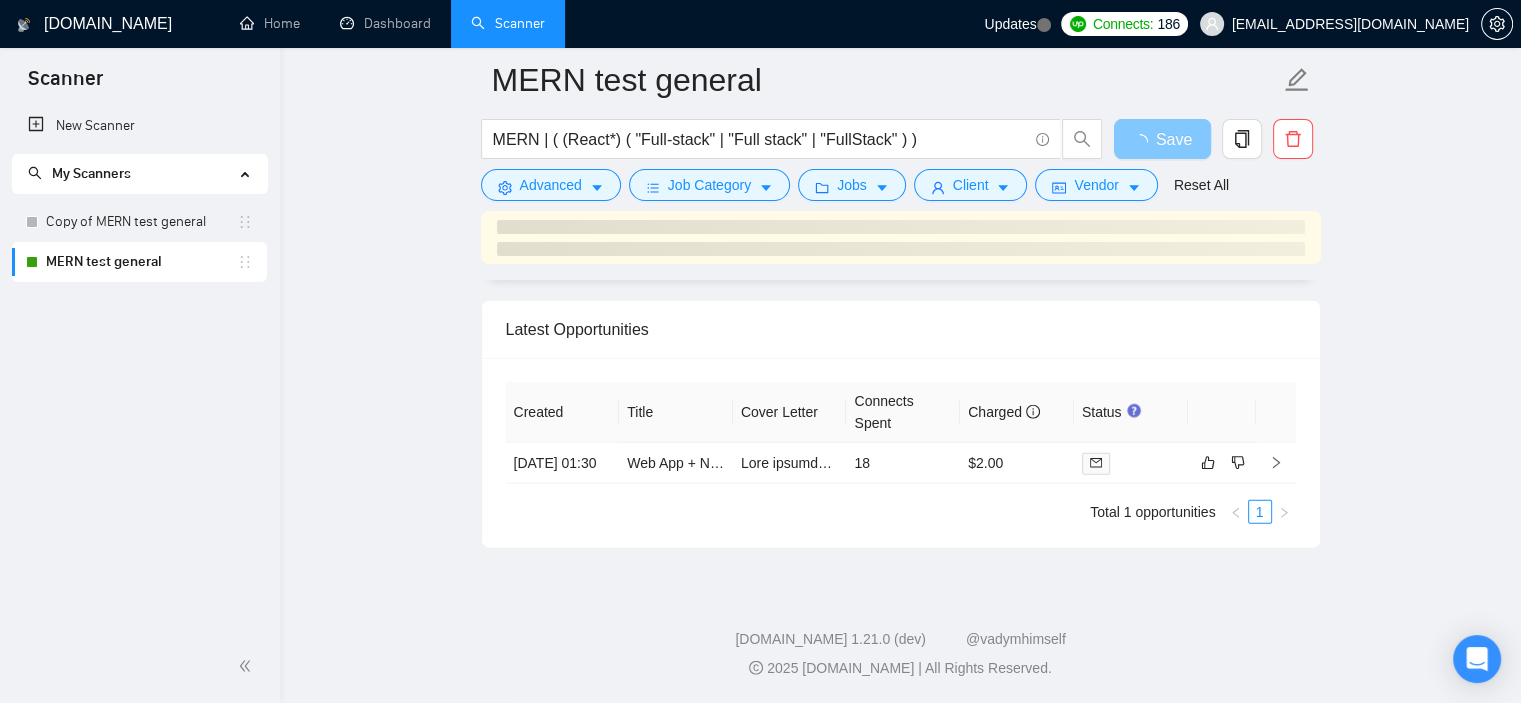 scroll, scrollTop: 4657, scrollLeft: 0, axis: vertical 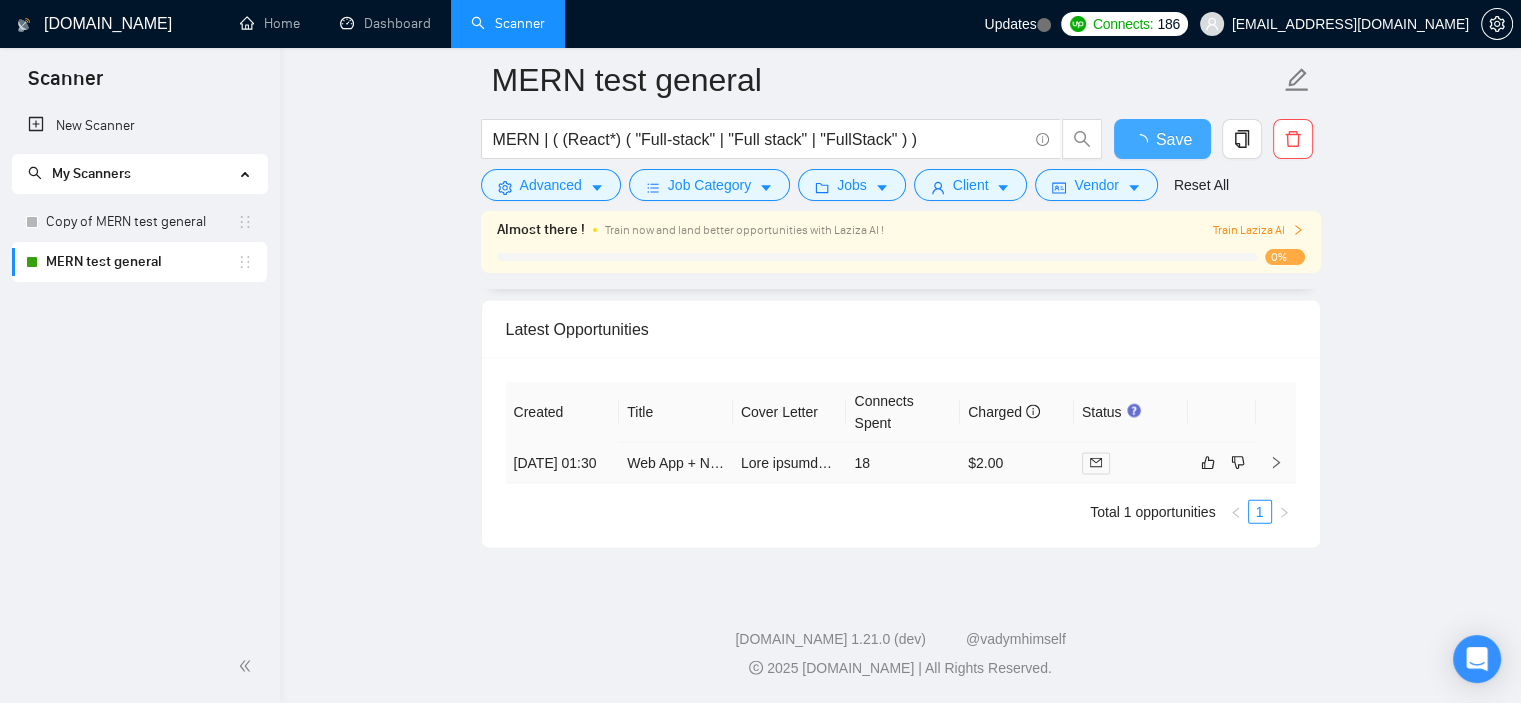 type 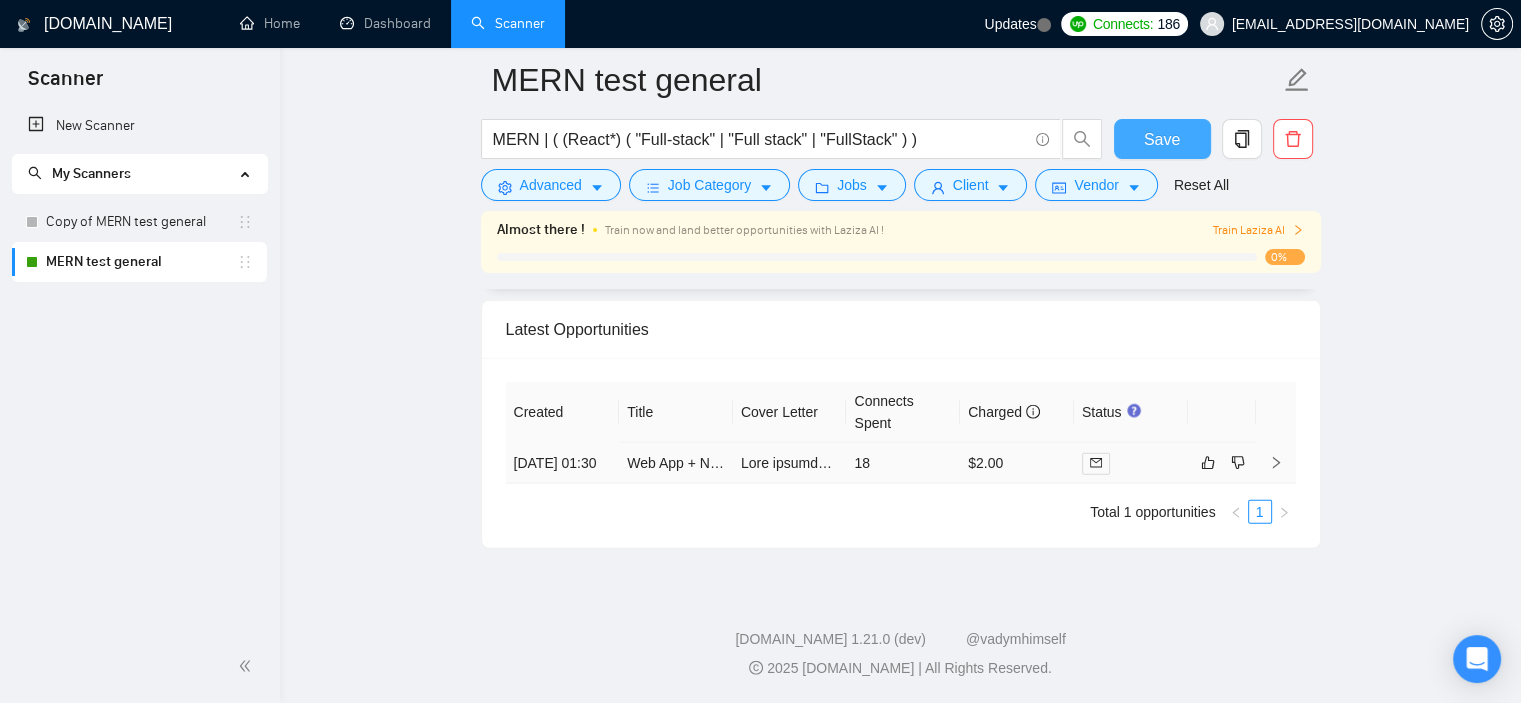 type 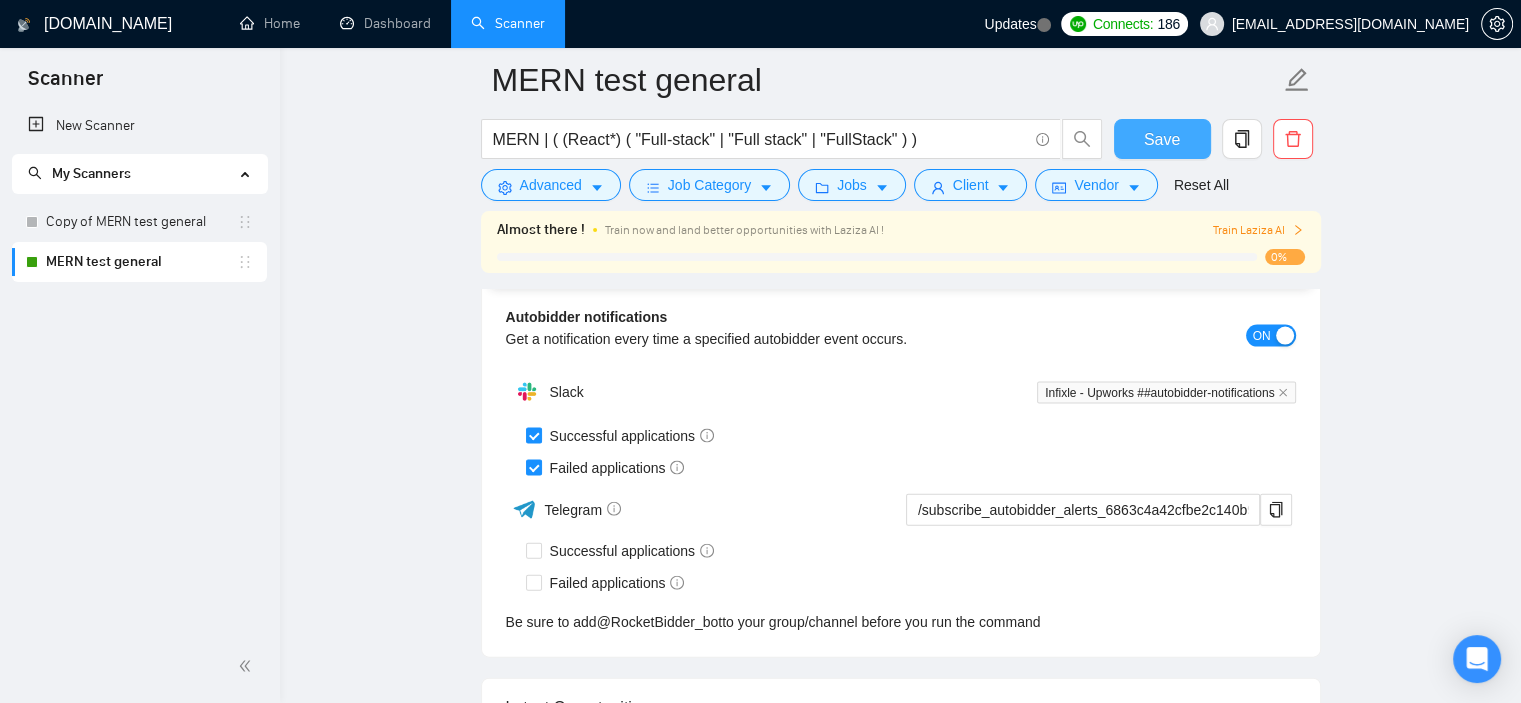 scroll, scrollTop: 4666, scrollLeft: 0, axis: vertical 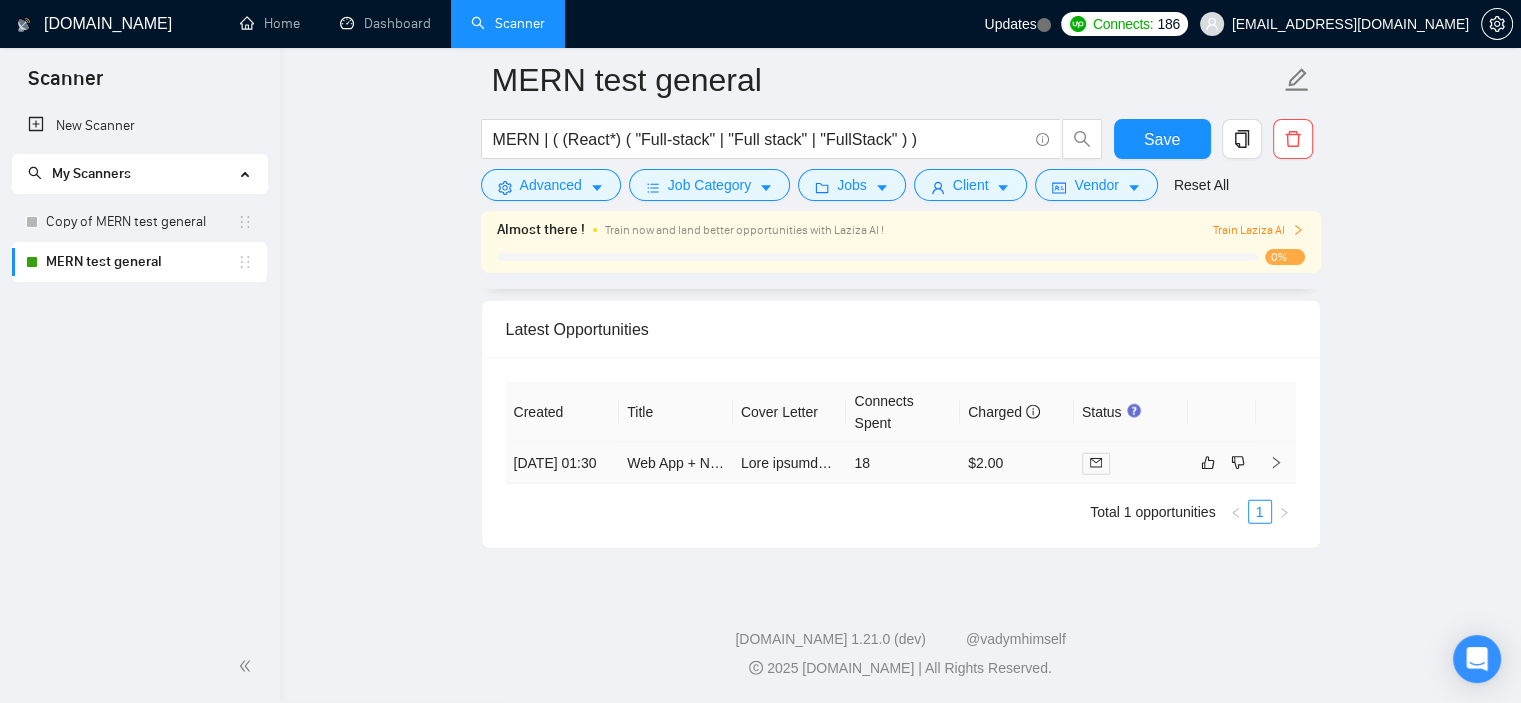 click 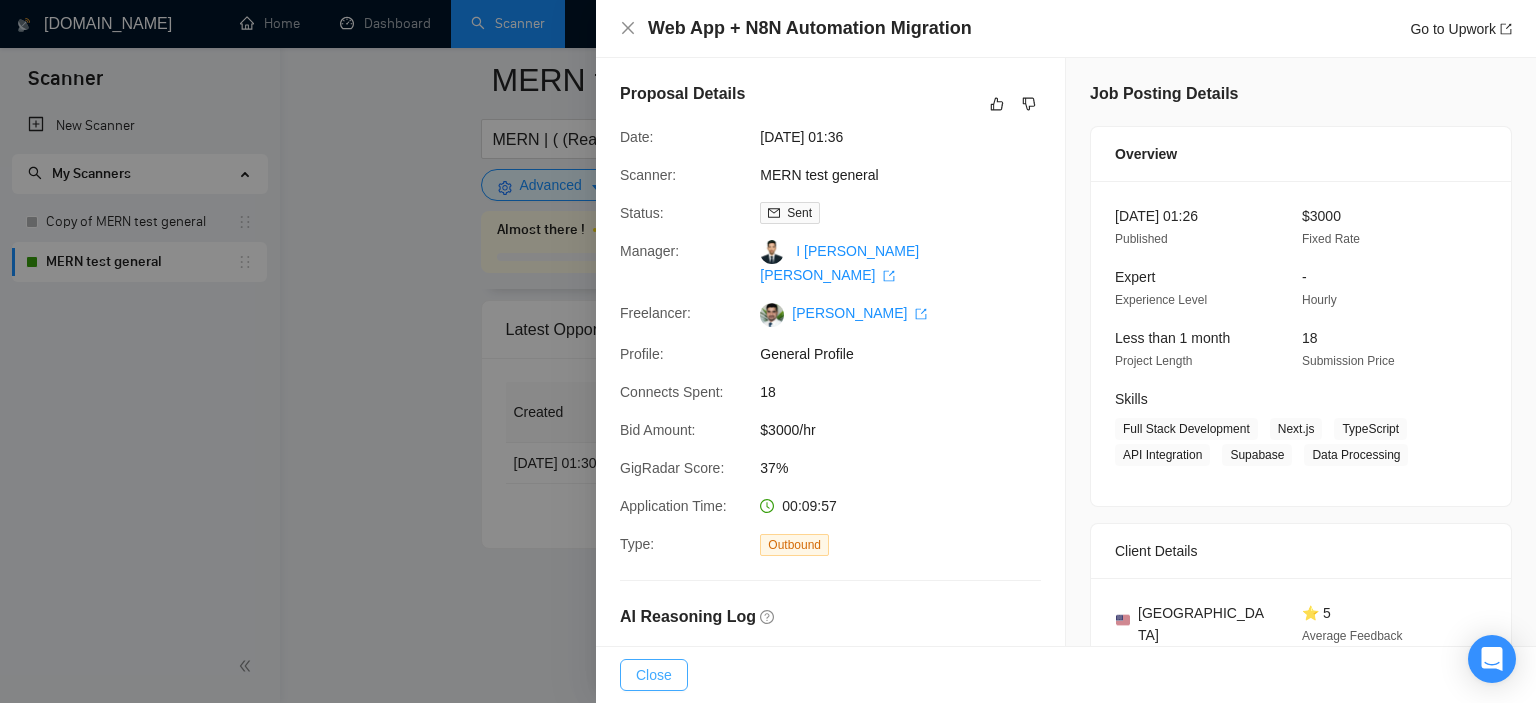 click on "Close" at bounding box center (654, 675) 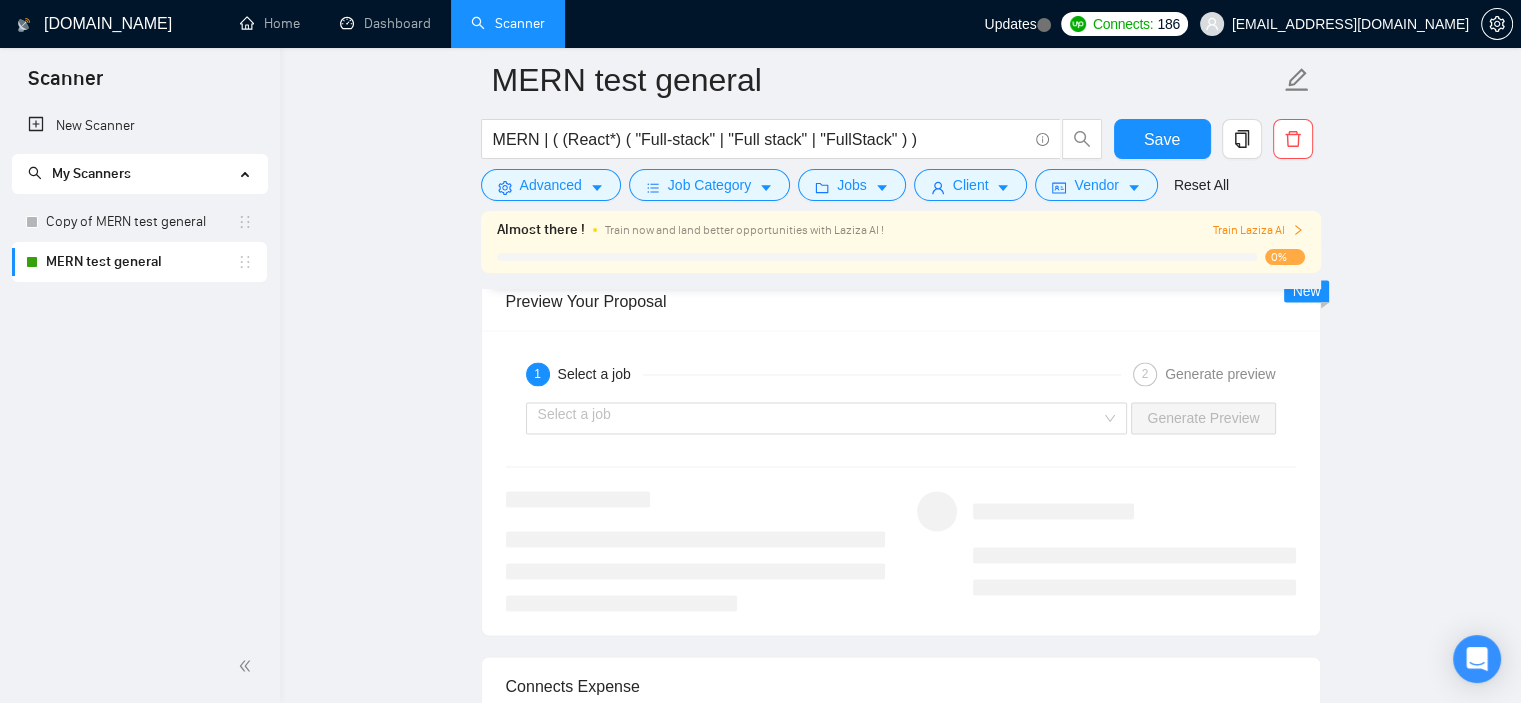 scroll, scrollTop: 3253, scrollLeft: 0, axis: vertical 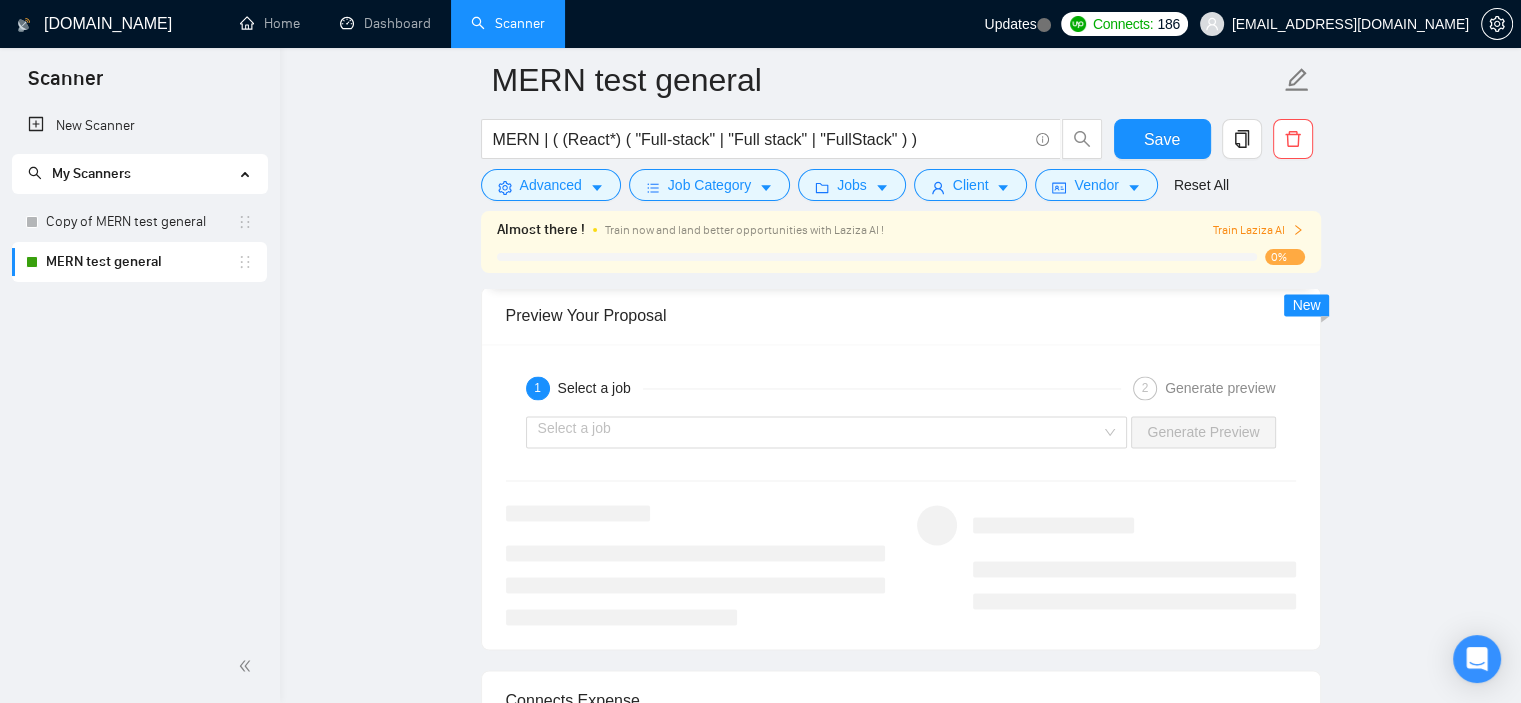 click on "MERN test general MERN | ( (React*) ( "Full-stack" | "Full stack" | "FullStack" ) ) Save Advanced   Job Category   Jobs   Client   Vendor   Reset All Almost there ! Train now and land better opportunities with Laziza AI ! Train Laziza AI 0% Preview Results Insights NEW Alerts Auto Bidder Auto Bidding Enabled Auto Bidding Enabled: ON Auto Bidder Schedule Auto Bidding Type: Automated (recommended) Semi-automated Auto Bidding Schedule: 24/7 Custom Custom Auto Bidder Schedule Repeat every week on Monday Tuesday Wednesday Thursday Friday Saturday Sunday Active Hours ( Europe/Kiev ): From: To: ( 24  hours) Europe/Kiev Auto Bidding Type Select your bidding algorithm: Choose the algorithm for you bidding. The price per proposal does not include your connects expenditure. Template Bidder Works great for narrow segments and short cover letters that don't change. 0.50  credits / proposal Sardor AI 🤖 Personalise your cover letter with ai [placeholders] 1.00  credits / proposal Experimental Laziza AI  👑   NEW   2.00" at bounding box center [900, -612] 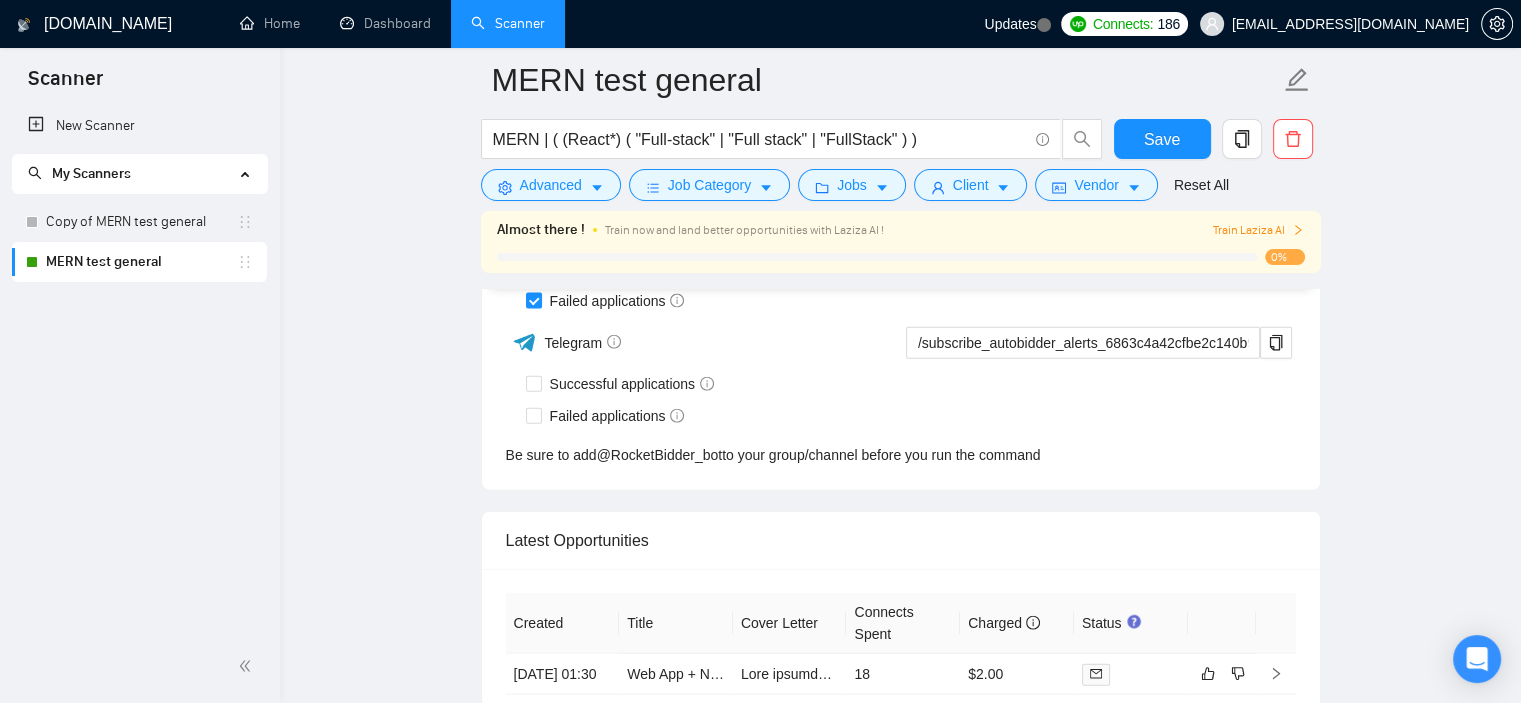 scroll, scrollTop: 4666, scrollLeft: 0, axis: vertical 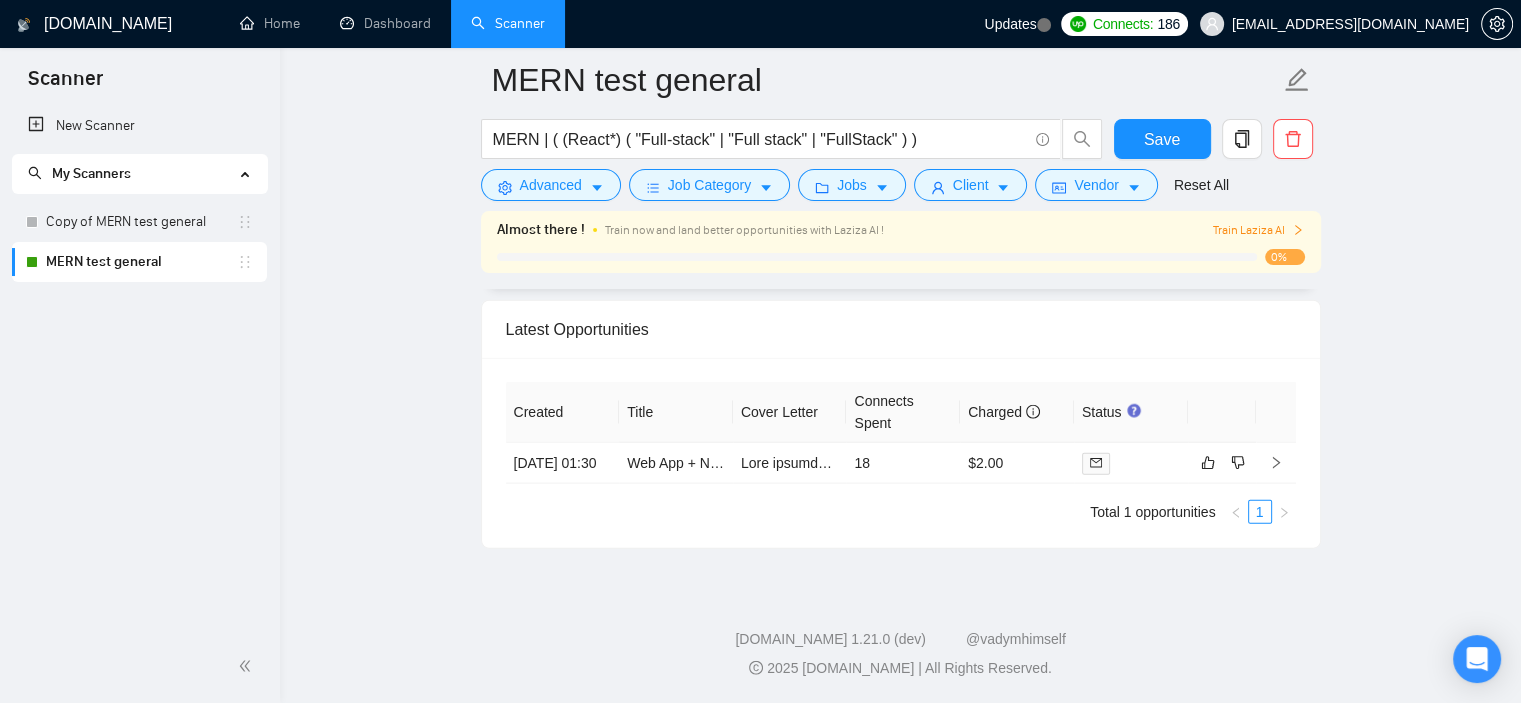 click on "MERN test general MERN | ( (React*) ( "Full-stack" | "Full stack" | "FullStack" ) ) Save Advanced   Job Category   Jobs   Client   Vendor   Reset All Almost there ! Train now and land better opportunities with Laziza AI ! Train Laziza AI 0% Preview Results Insights NEW Alerts Auto Bidder Auto Bidding Enabled Auto Bidding Enabled: ON Auto Bidder Schedule Auto Bidding Type: Automated (recommended) Semi-automated Auto Bidding Schedule: 24/7 Custom Custom Auto Bidder Schedule Repeat every week on Monday Tuesday Wednesday Thursday Friday Saturday Sunday Active Hours ( Europe/Kiev ): From: To: ( 24  hours) Europe/Kiev Auto Bidding Type Select your bidding algorithm: Choose the algorithm for you bidding. The price per proposal does not include your connects expenditure. Template Bidder Works great for narrow segments and short cover letters that don't change. 0.50  credits / proposal Sardor AI 🤖 Personalise your cover letter with ai [placeholders] 1.00  credits / proposal Experimental Laziza AI  👑   NEW   2.00" at bounding box center [900, -2012] 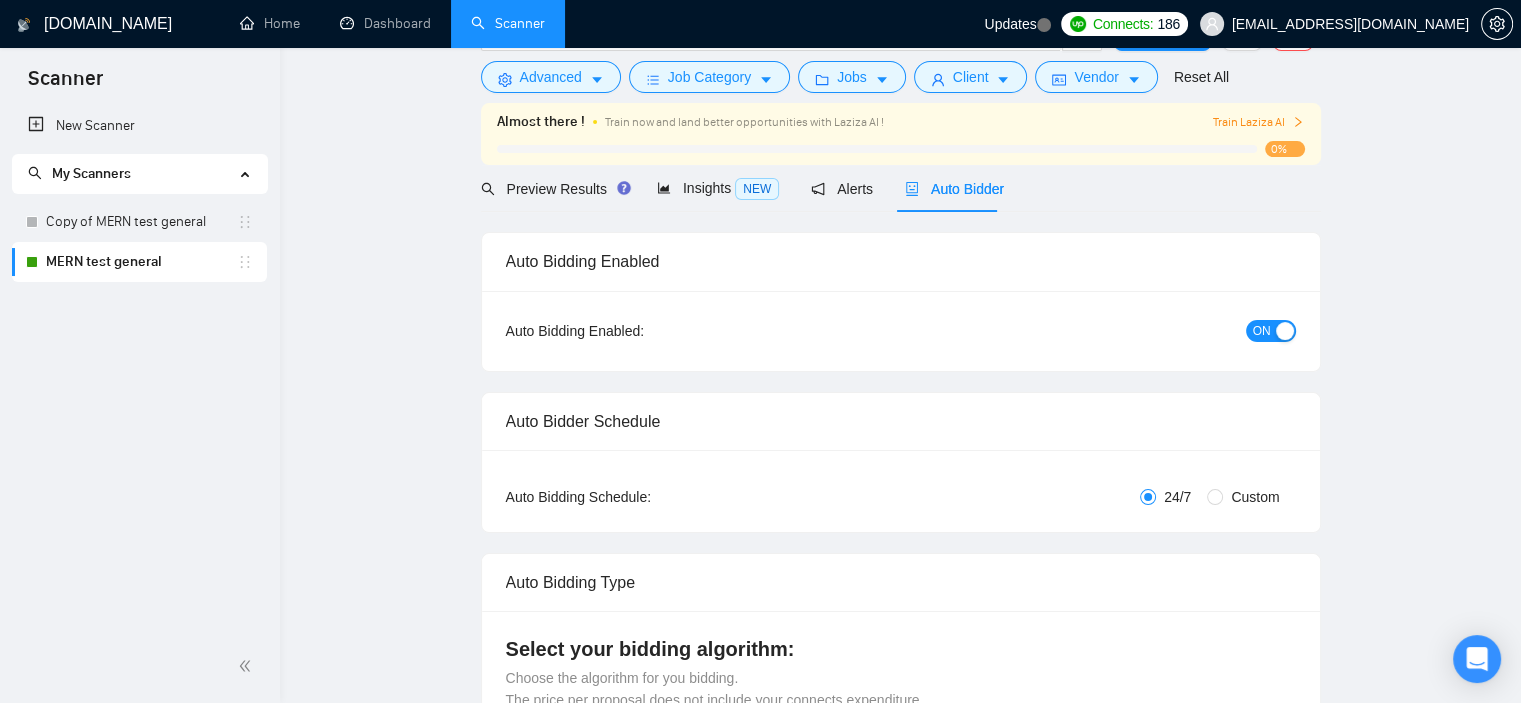 scroll, scrollTop: 0, scrollLeft: 0, axis: both 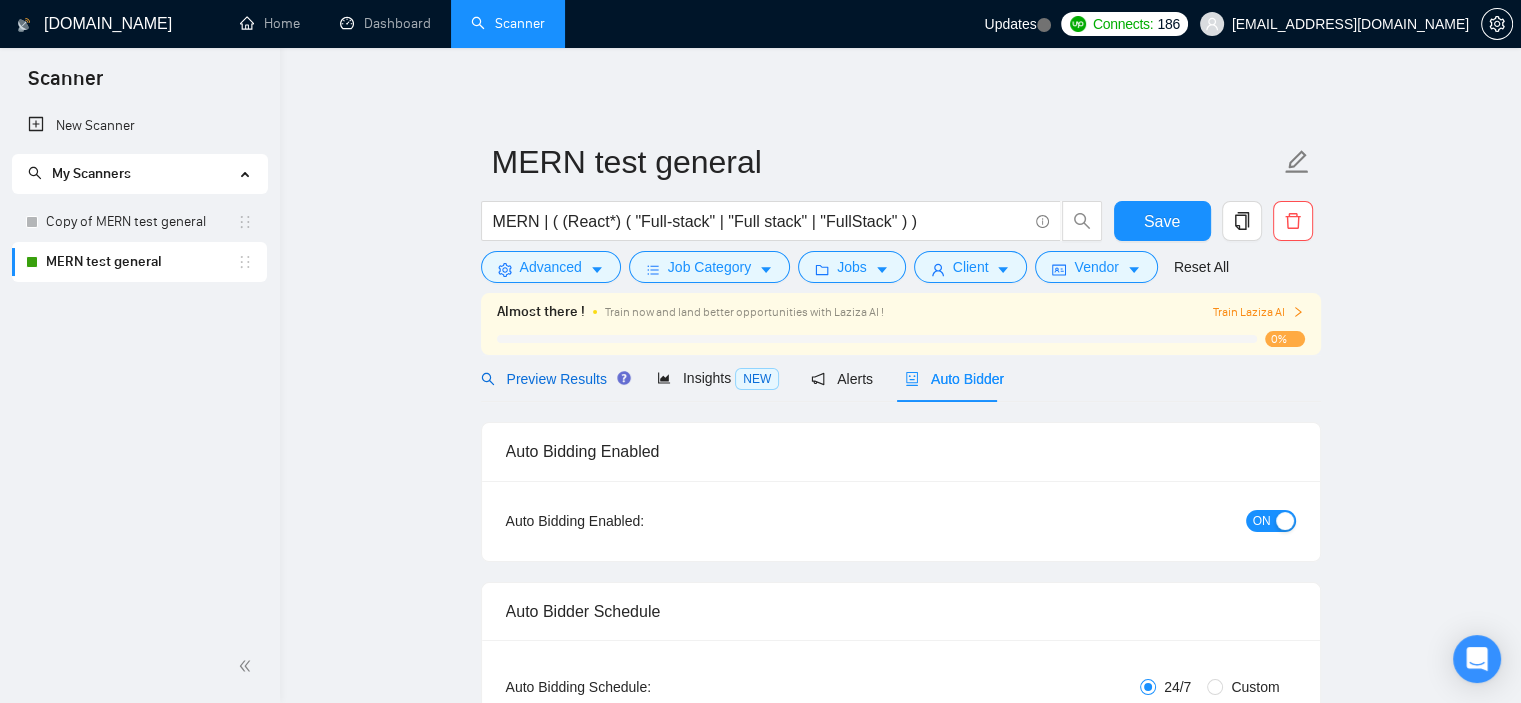 click on "Preview Results" at bounding box center (553, 379) 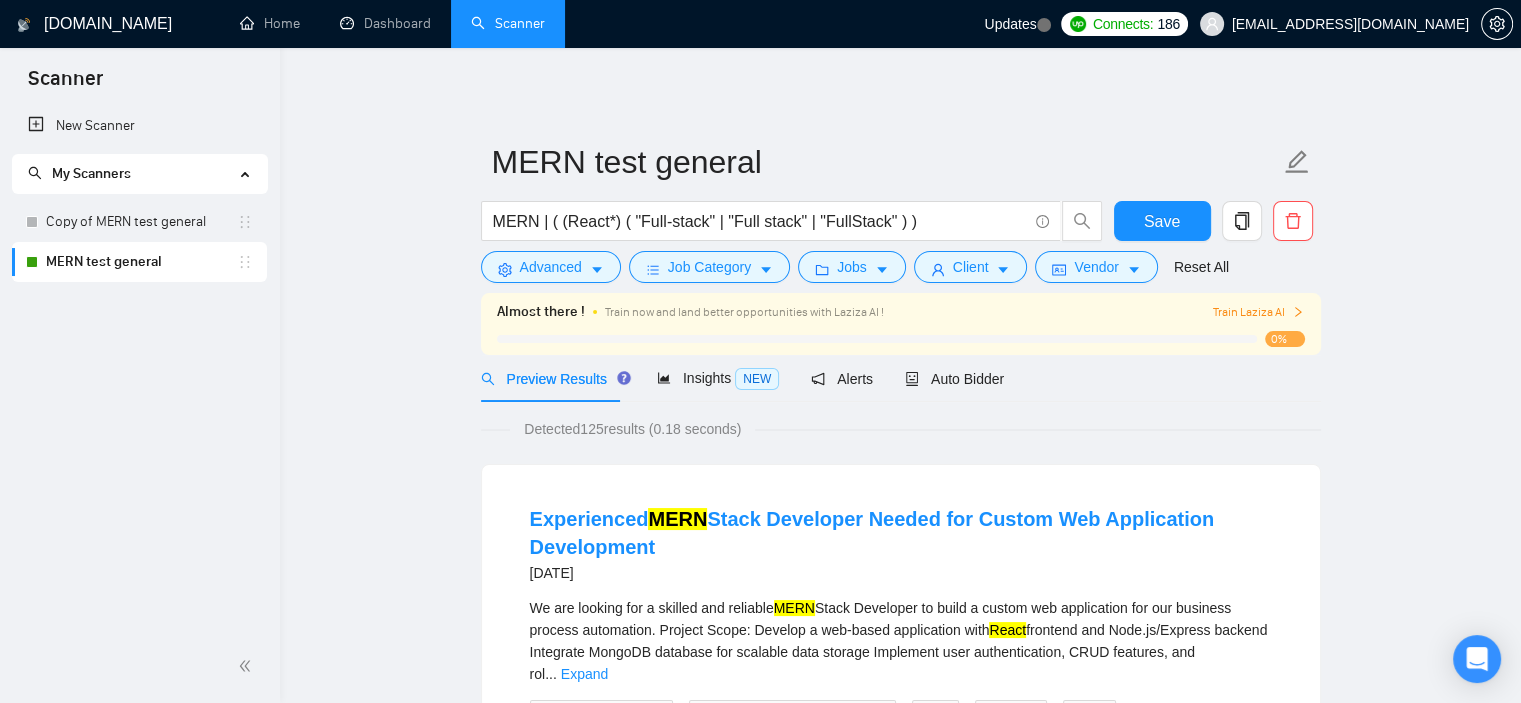 click on "MERN test general MERN | ( (React*) ( "Full-stack" | "Full stack" | "FullStack" ) ) Save Advanced   Job Category   Jobs   Client   Vendor   Reset All Almost there ! Train now and land better opportunities with Laziza AI ! Train Laziza AI 0% Preview Results Insights NEW Alerts Auto Bidder Detected   125  results   (0.18 seconds) Experienced  MERN  Stack Developer Needed for Custom Web Application Development 3 days ago We are looking for a skilled and reliable  MERN  Stack Developer to build a custom web application for our business process automation.
Project Scope:
Develop a web-based application with  React  frontend and Node.js/Express backend
Integrate MongoDB database for scalable data storage
Implement user authentication, CRUD features, and rol ... Expand Front-End Development Front-End Development Framework React JavaScript Next.js More... 📡   50% GigRadar Score   - Hourly Everyone Talent Preference Intermediate Experience Level Less than 30 hrs/week Hourly Load Less than 1 month" at bounding box center (900, 2573) 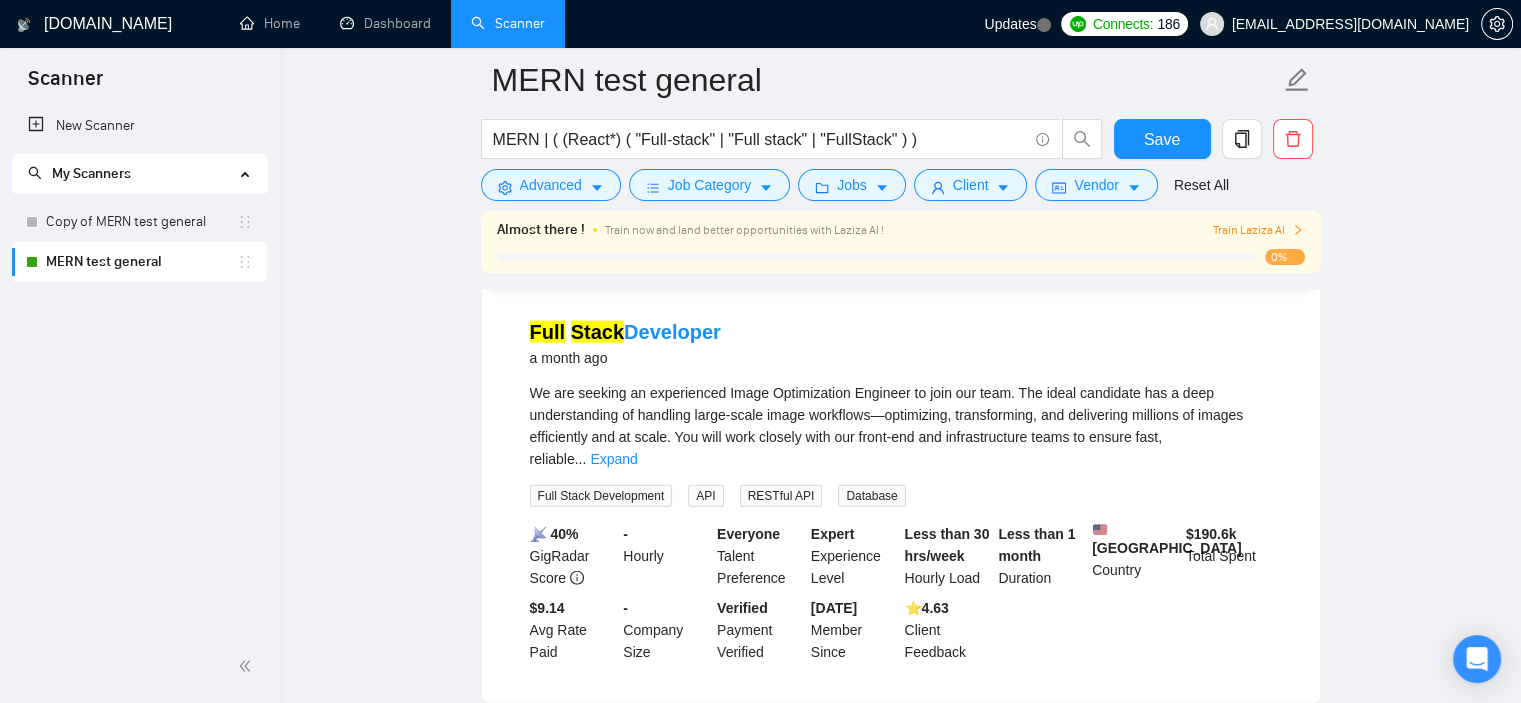 scroll, scrollTop: 4453, scrollLeft: 0, axis: vertical 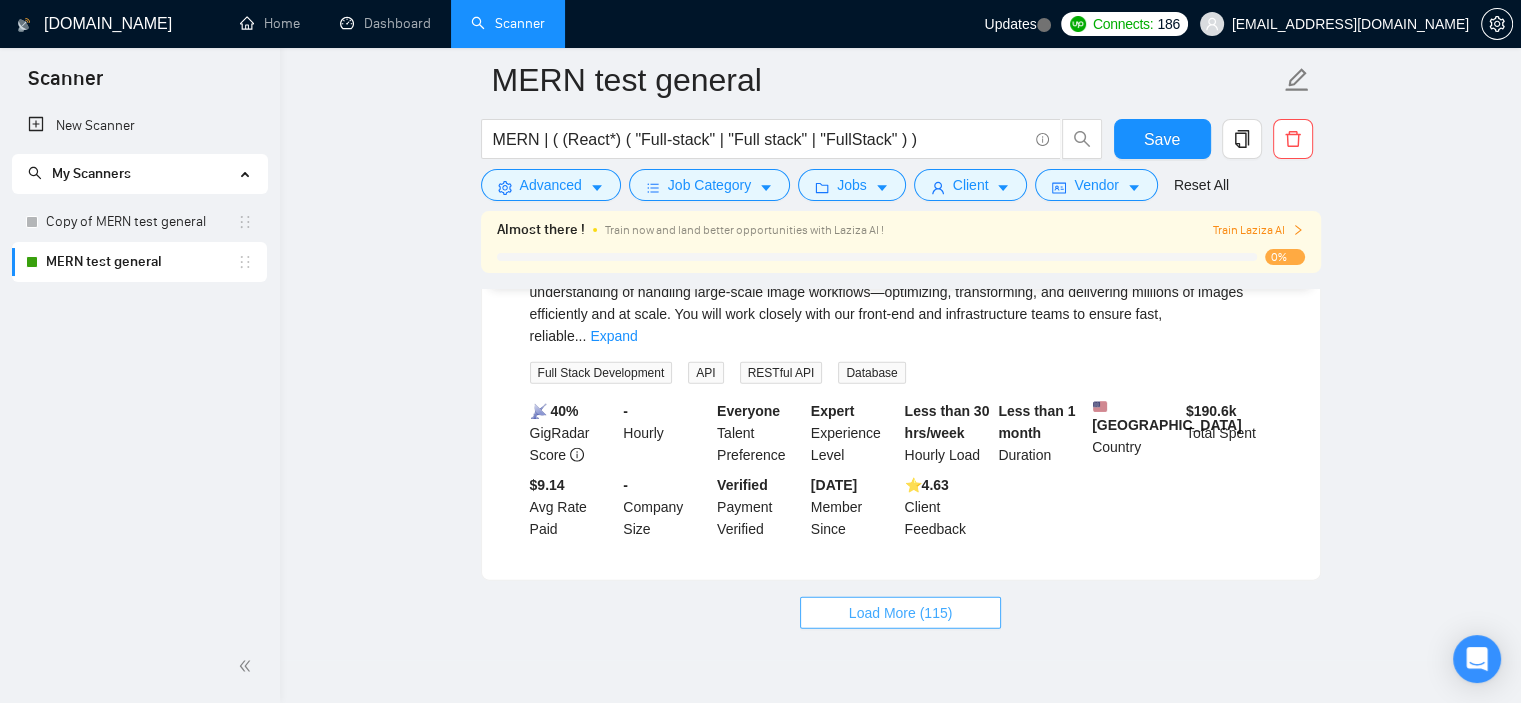 click on "Load More (115)" at bounding box center [901, 613] 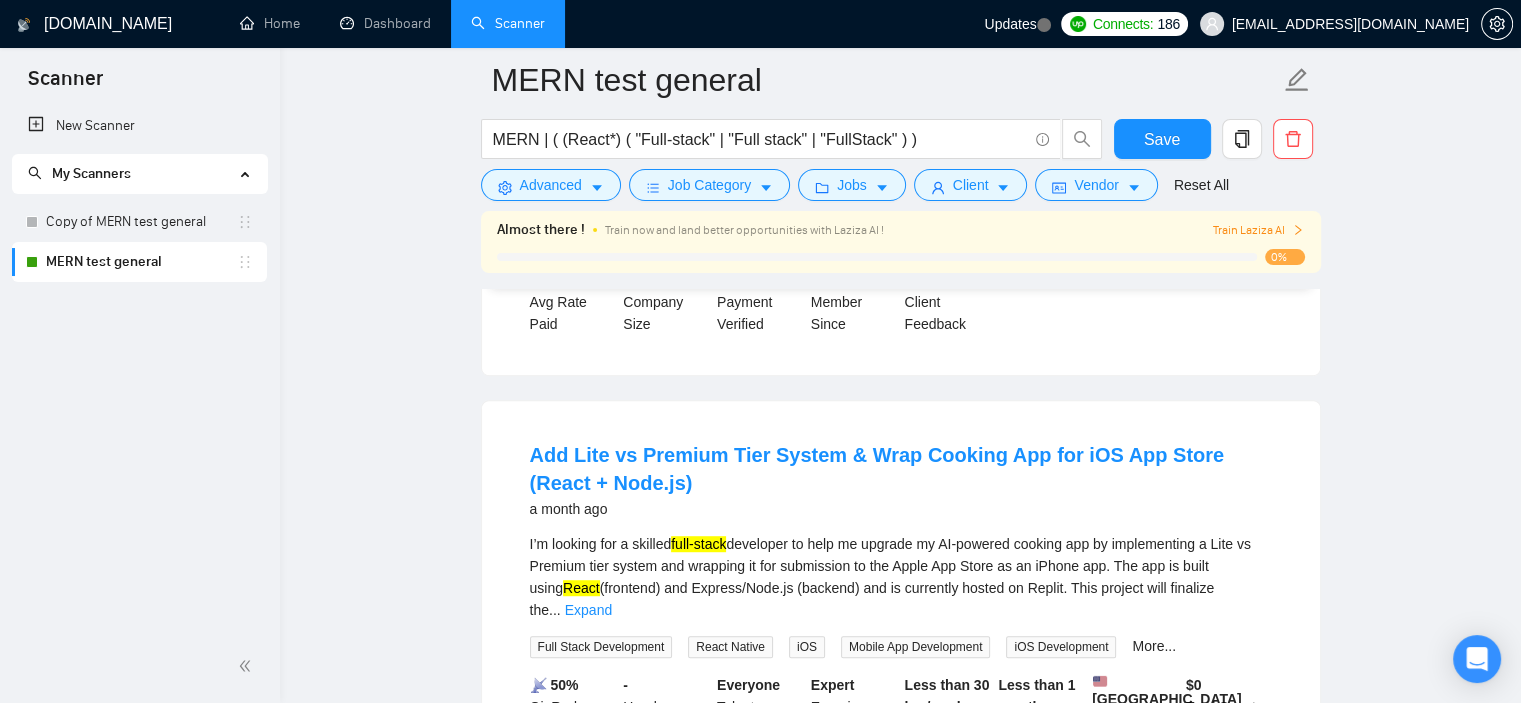 scroll, scrollTop: 8839, scrollLeft: 0, axis: vertical 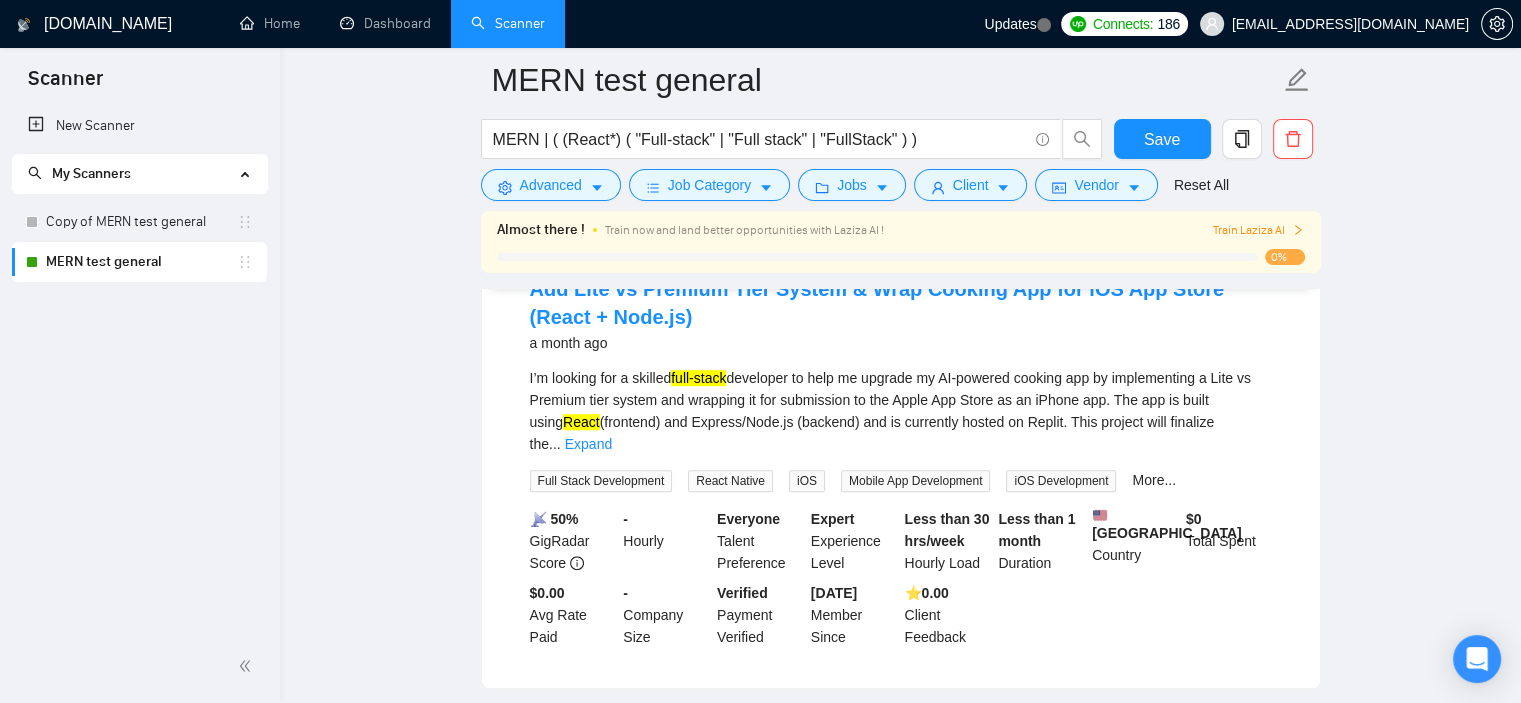 click on "Load More (105)" at bounding box center [901, 721] 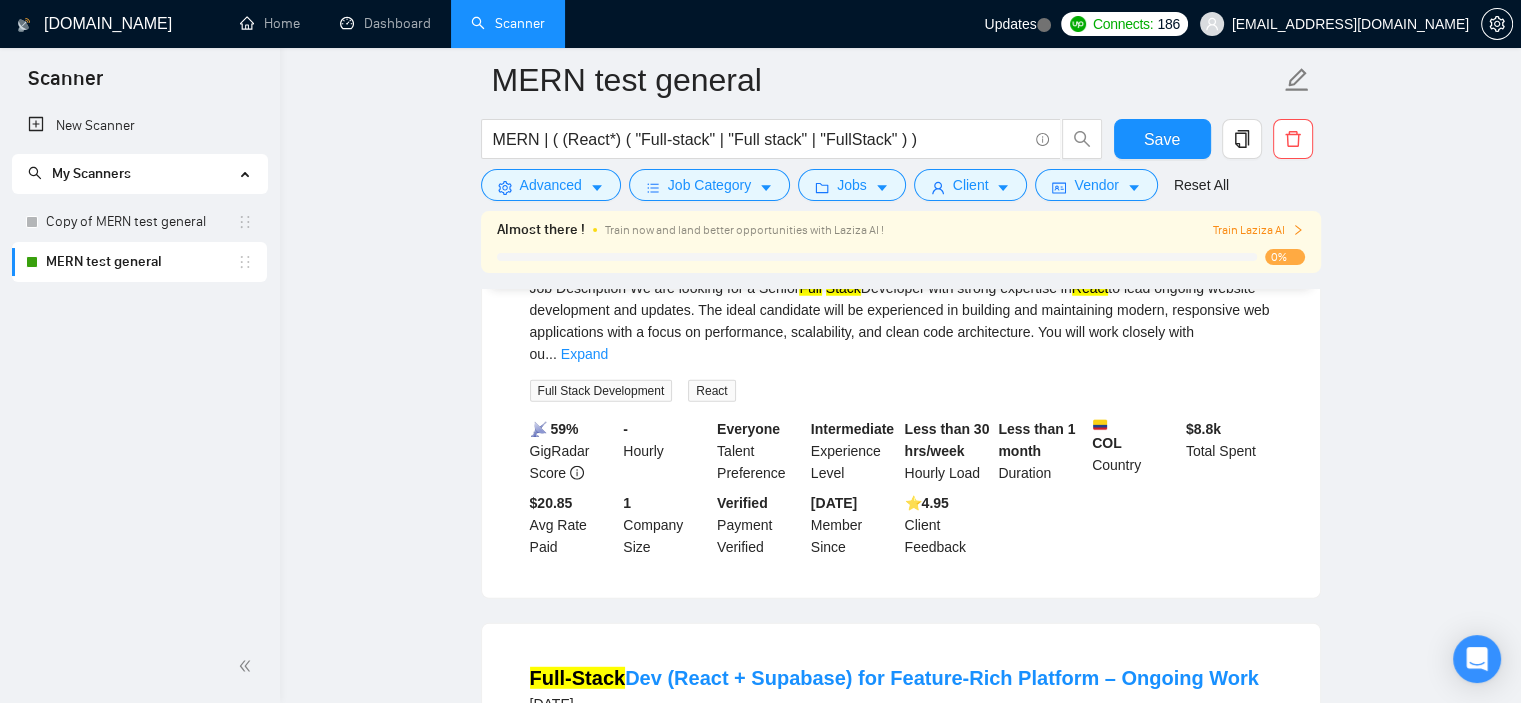 scroll, scrollTop: 13247, scrollLeft: 0, axis: vertical 